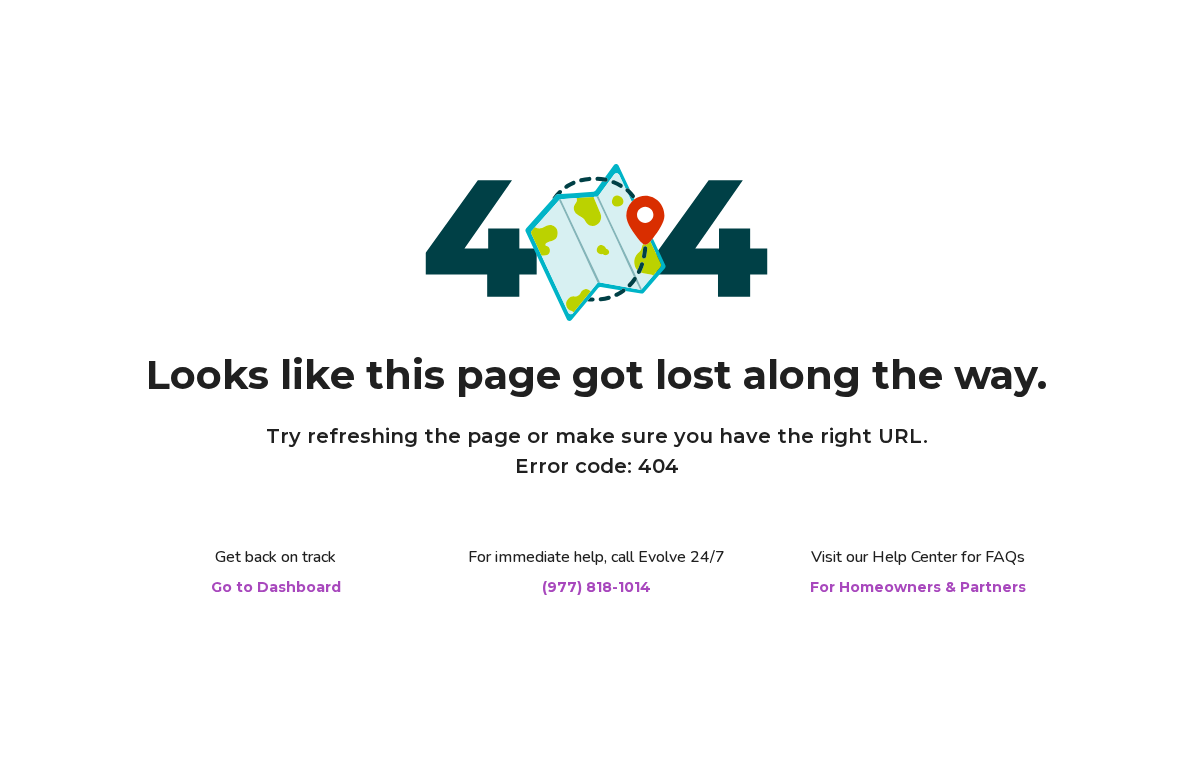 scroll, scrollTop: 0, scrollLeft: 0, axis: both 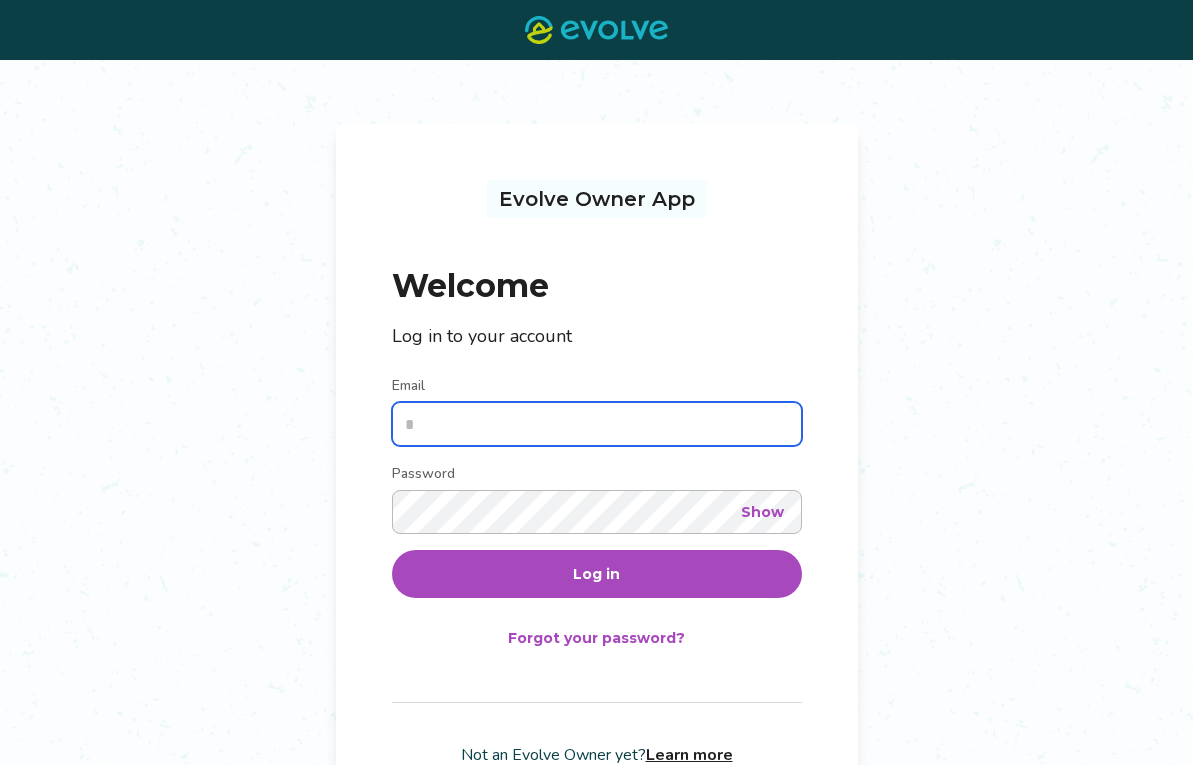type on "**********" 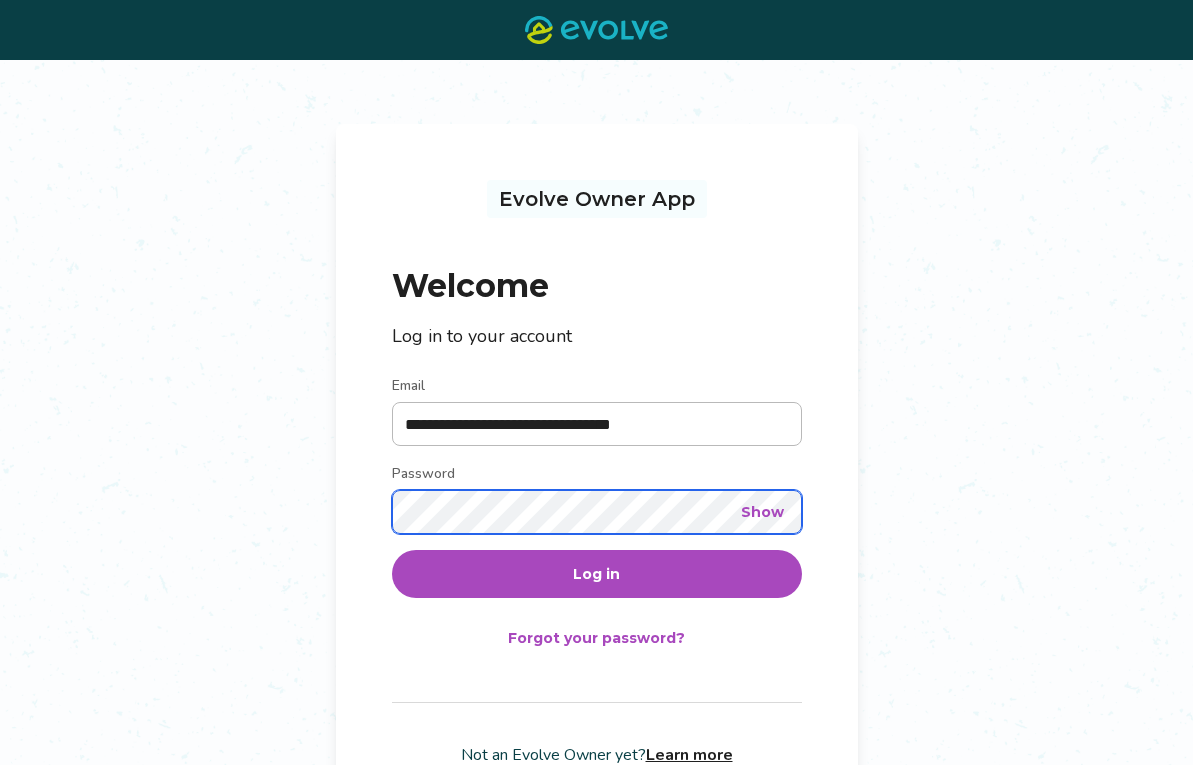 click on "Log in" at bounding box center (597, 574) 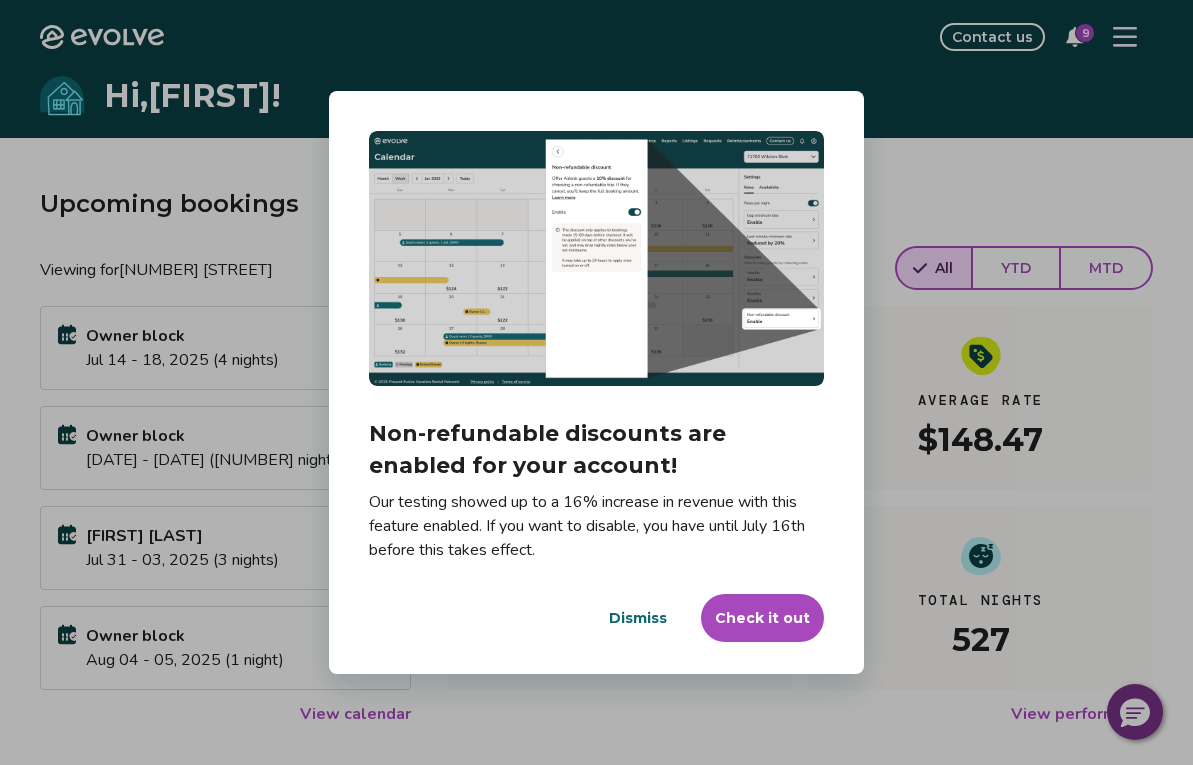 click on "Dismiss" at bounding box center [638, 618] 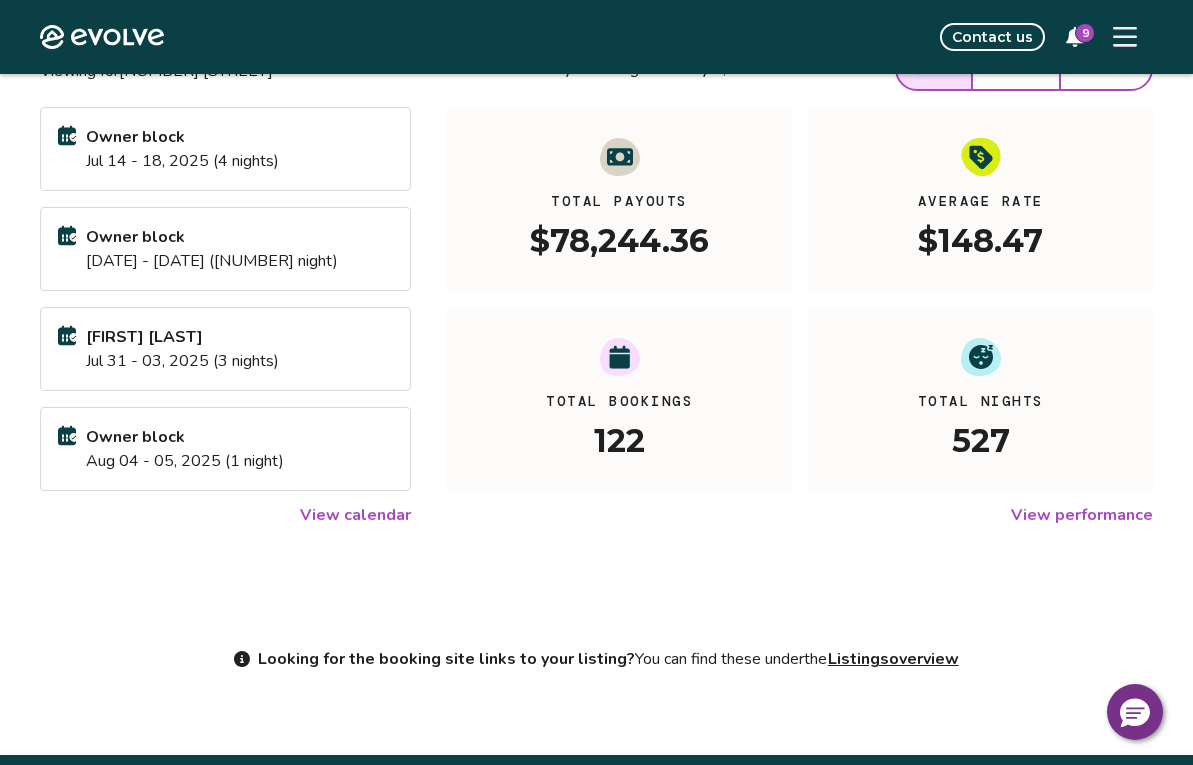 scroll, scrollTop: 269, scrollLeft: 0, axis: vertical 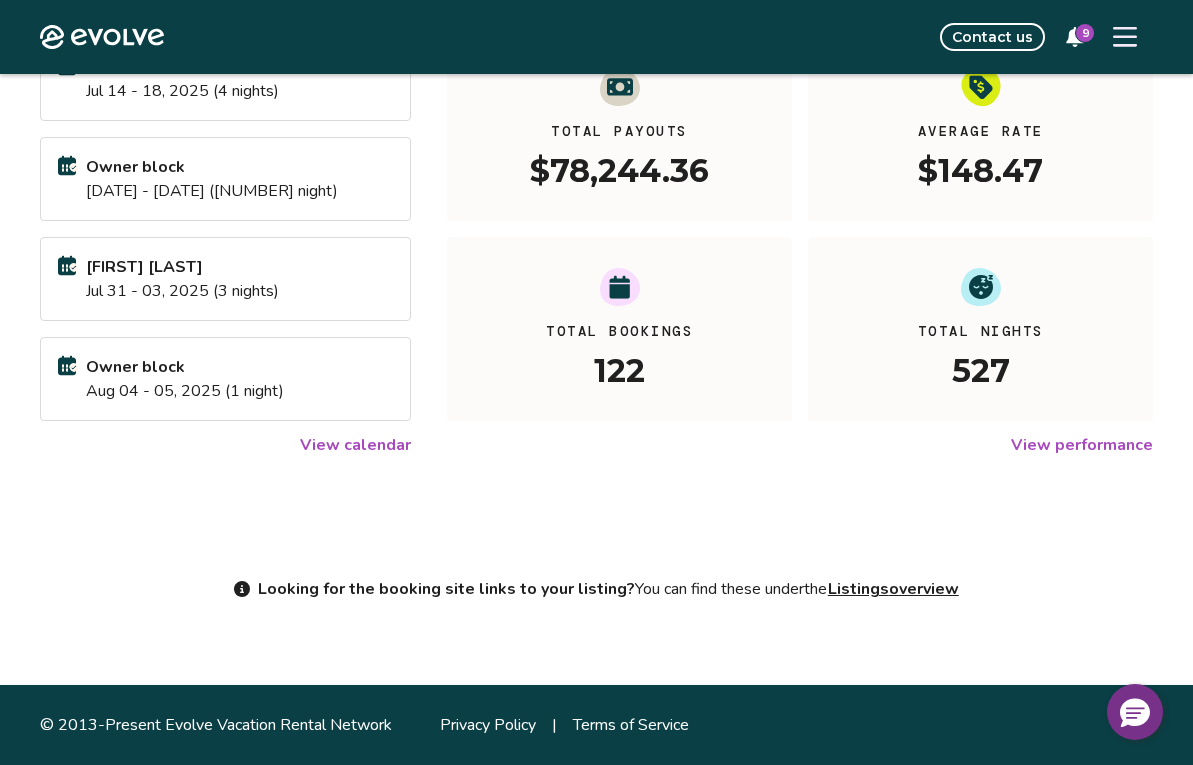 click on "View calendar" at bounding box center (355, 445) 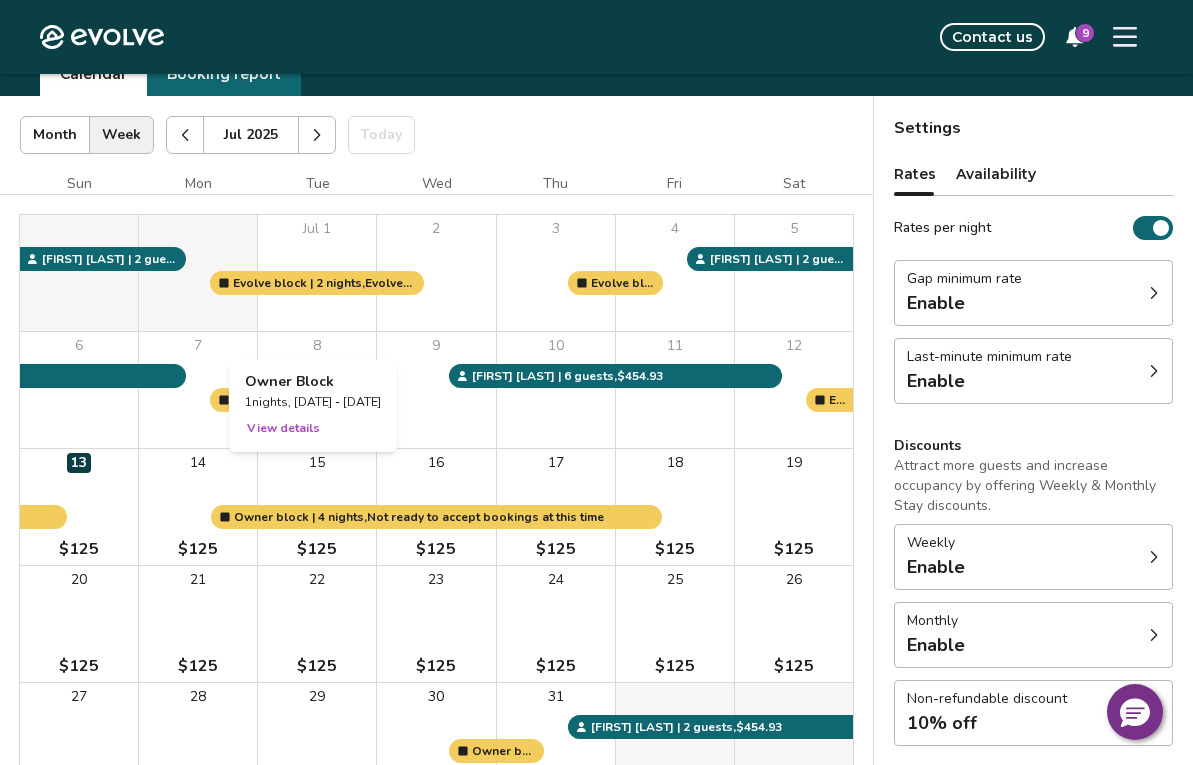 scroll, scrollTop: 0, scrollLeft: 0, axis: both 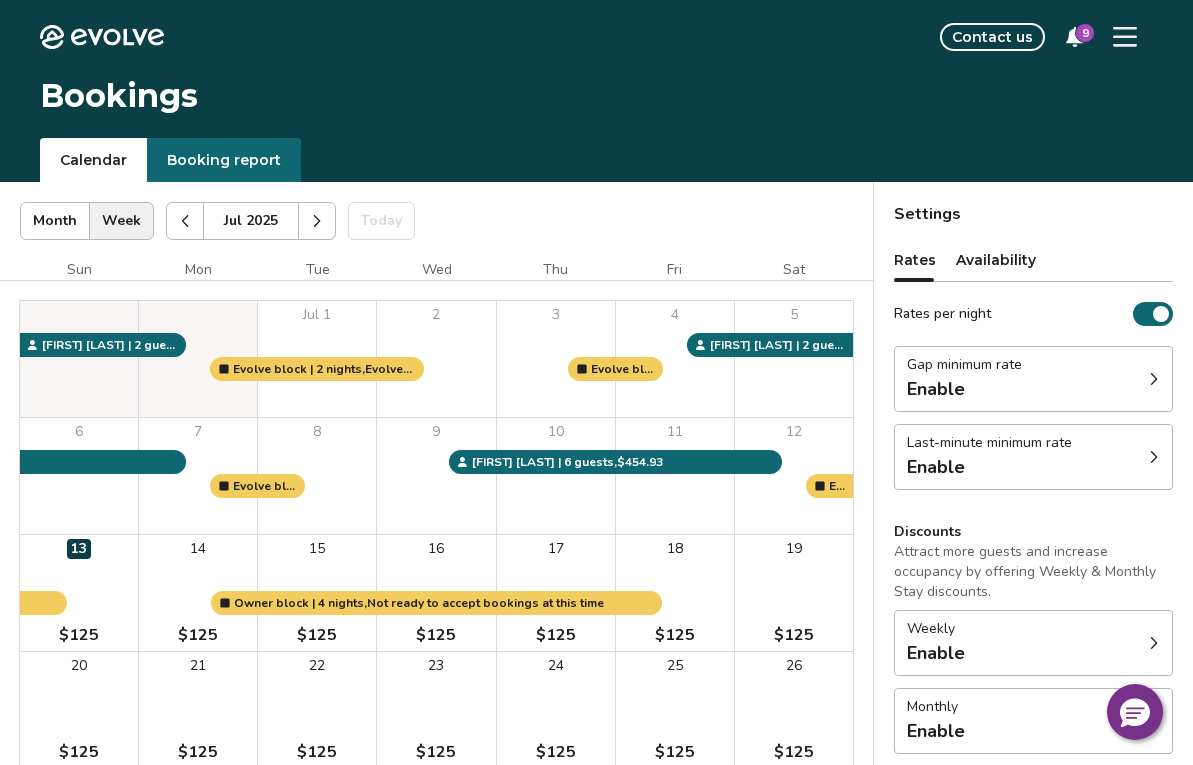 click 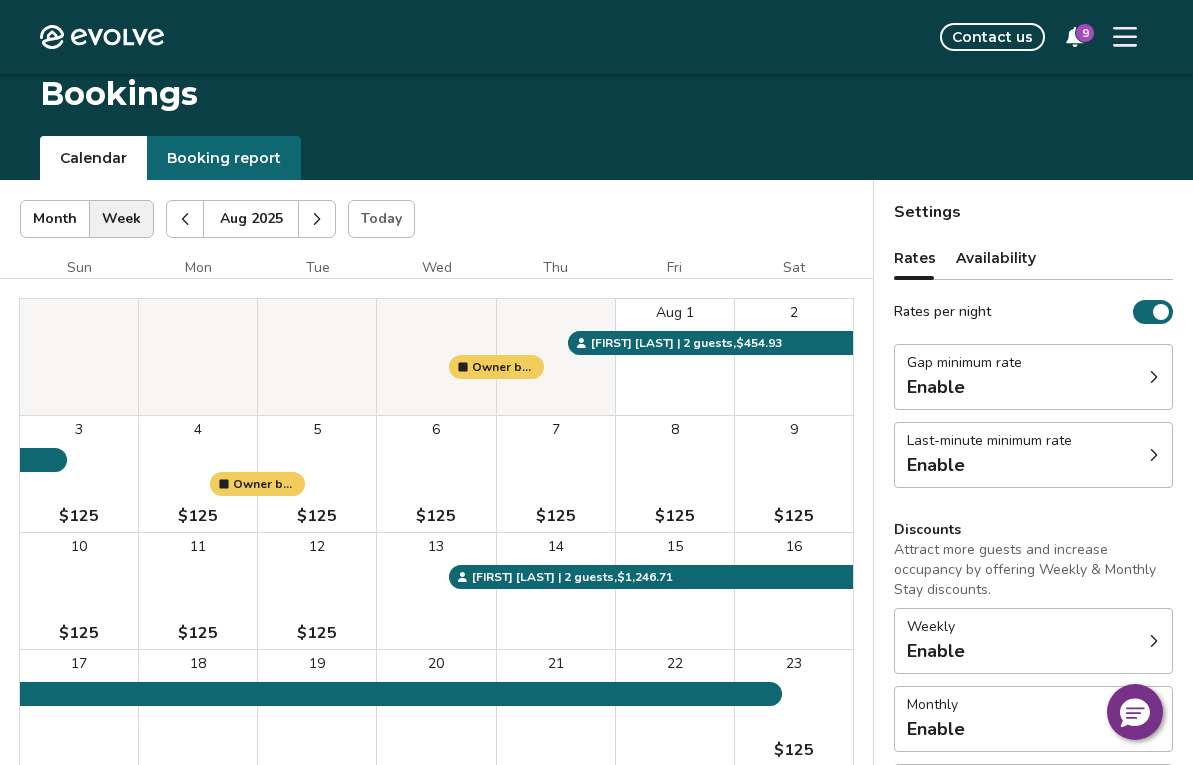 scroll, scrollTop: 0, scrollLeft: 0, axis: both 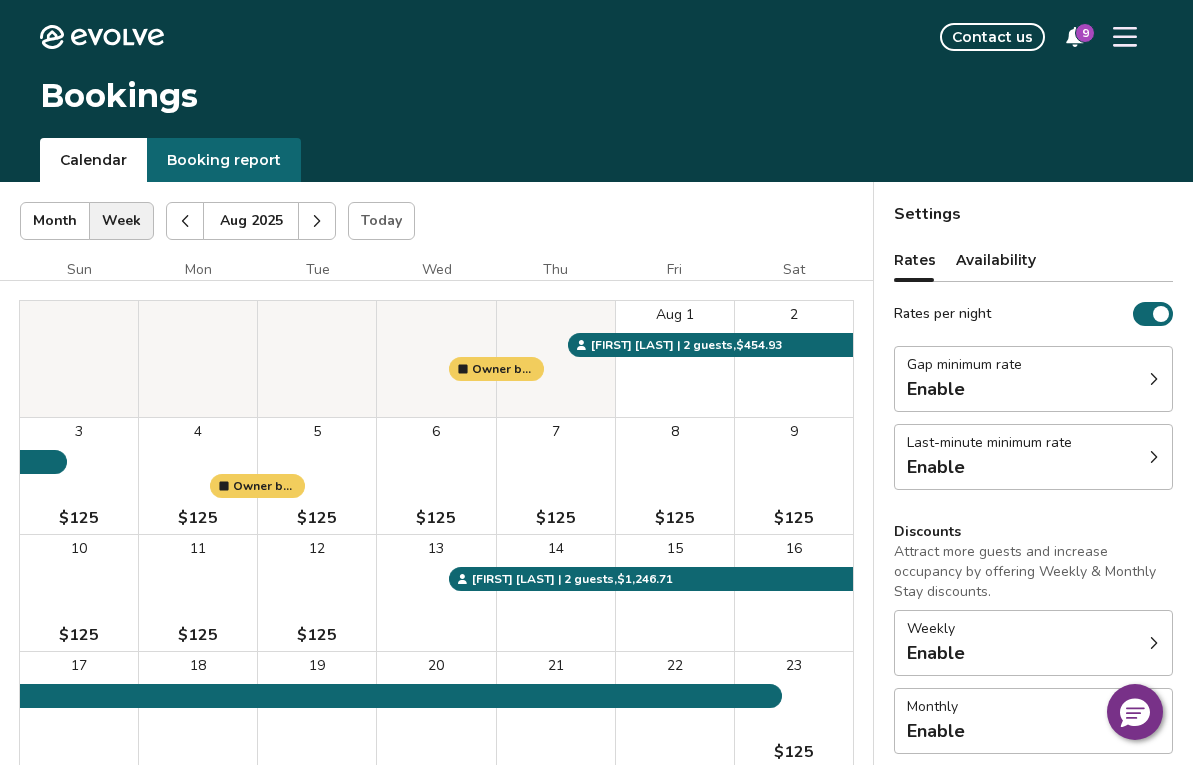 click 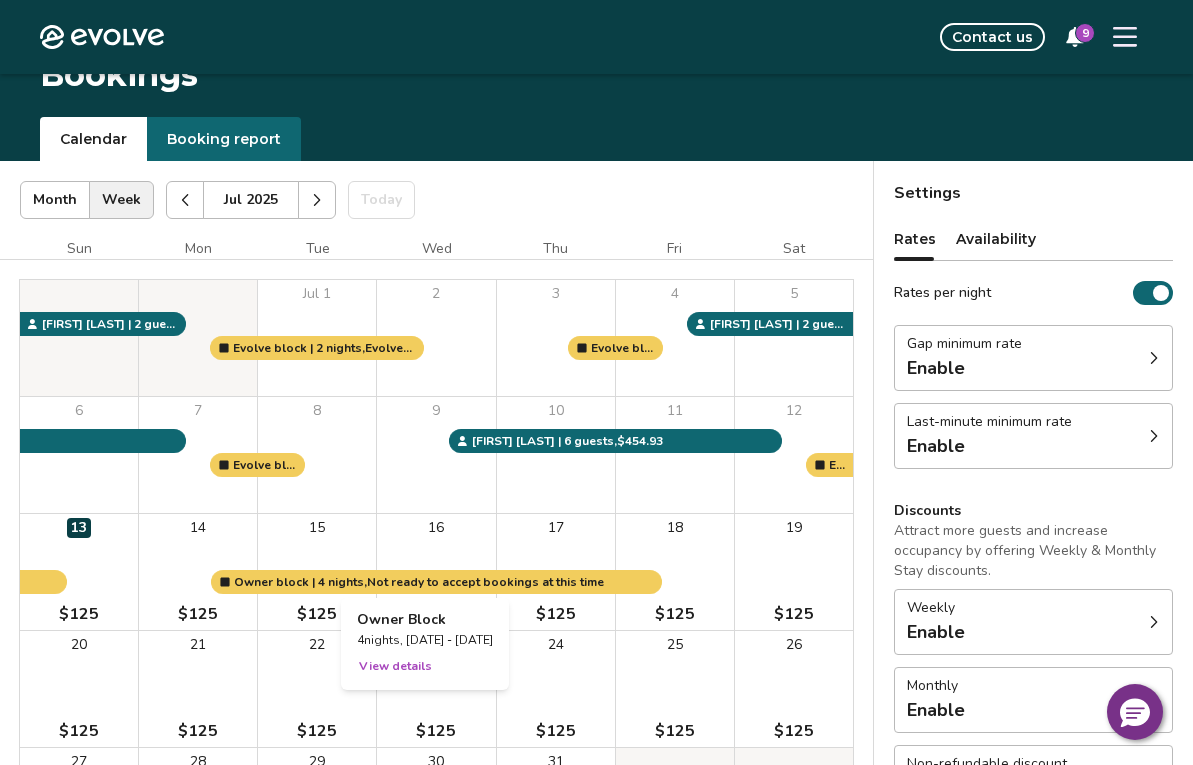 scroll, scrollTop: 20, scrollLeft: 0, axis: vertical 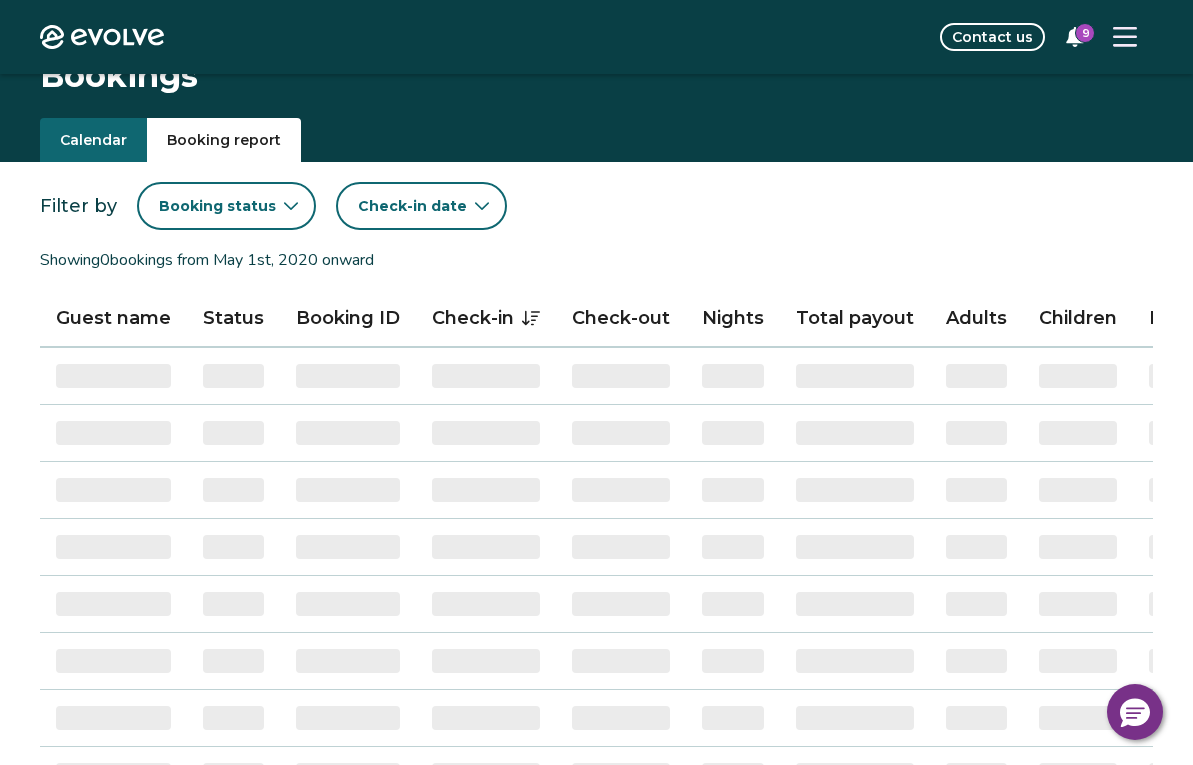 click on "Booking report" at bounding box center [224, 140] 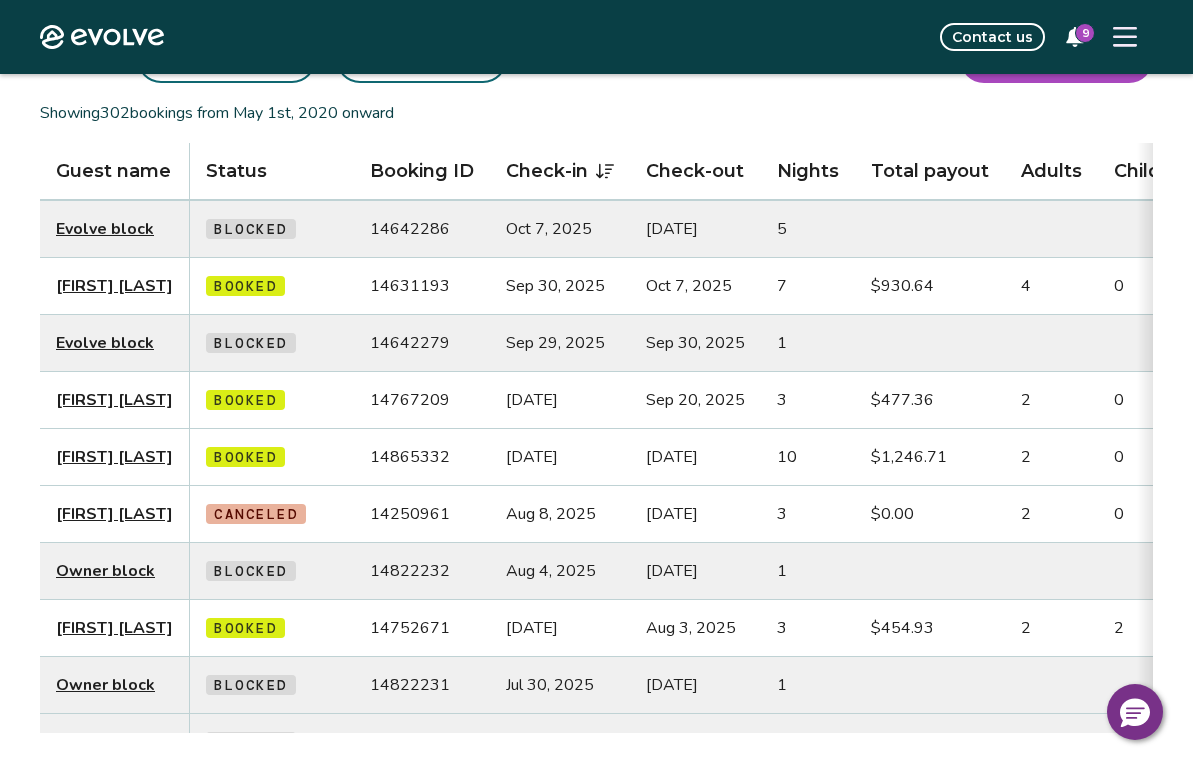 scroll, scrollTop: 166, scrollLeft: 0, axis: vertical 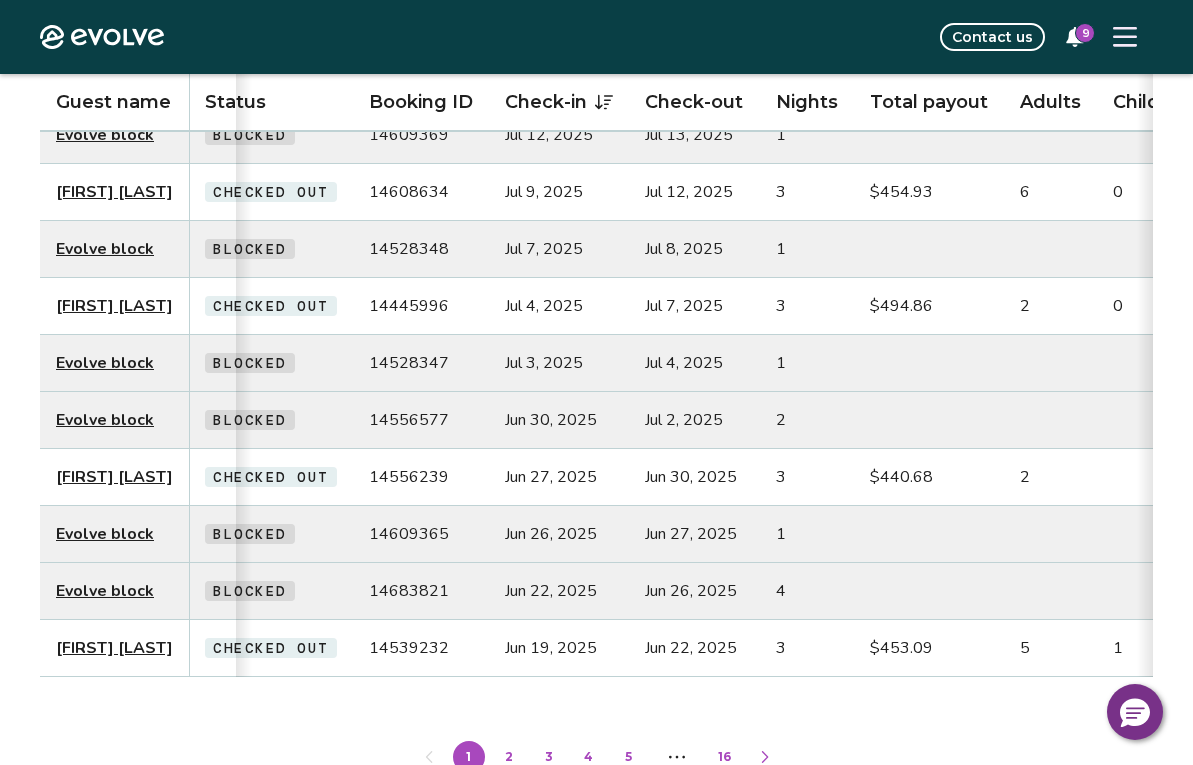 click 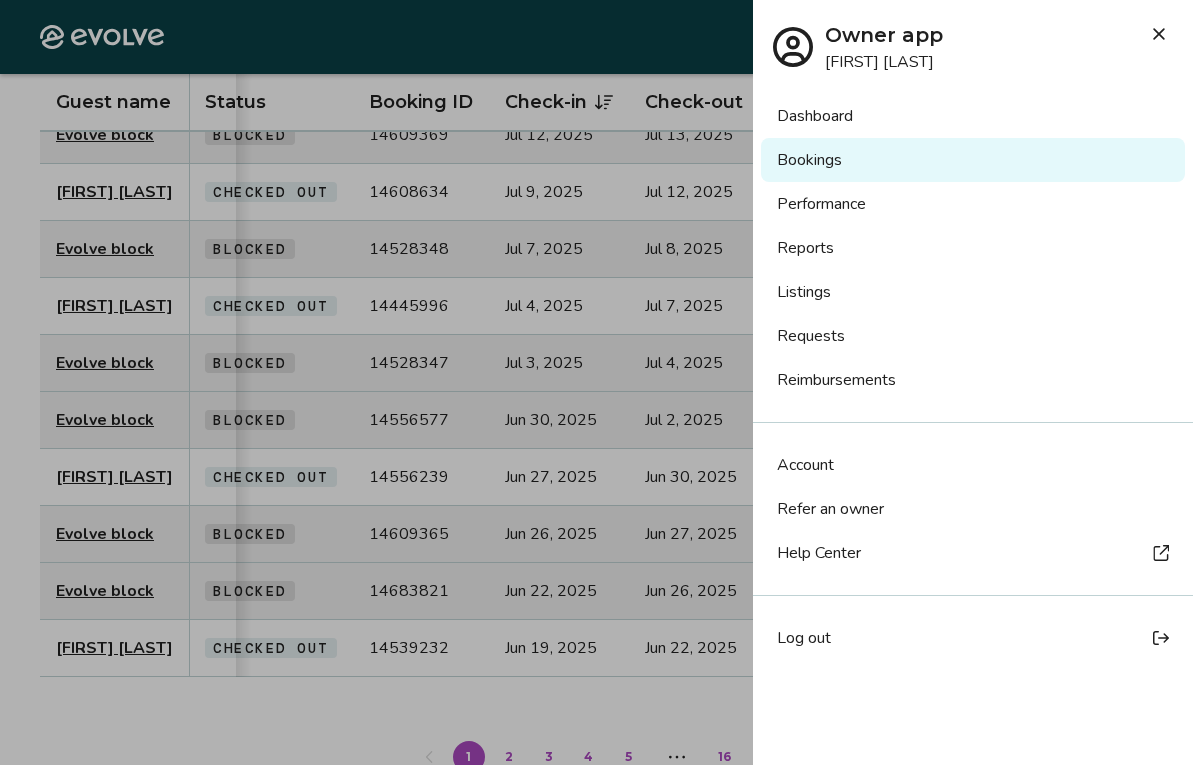 click on "Reimbursements" at bounding box center [973, 380] 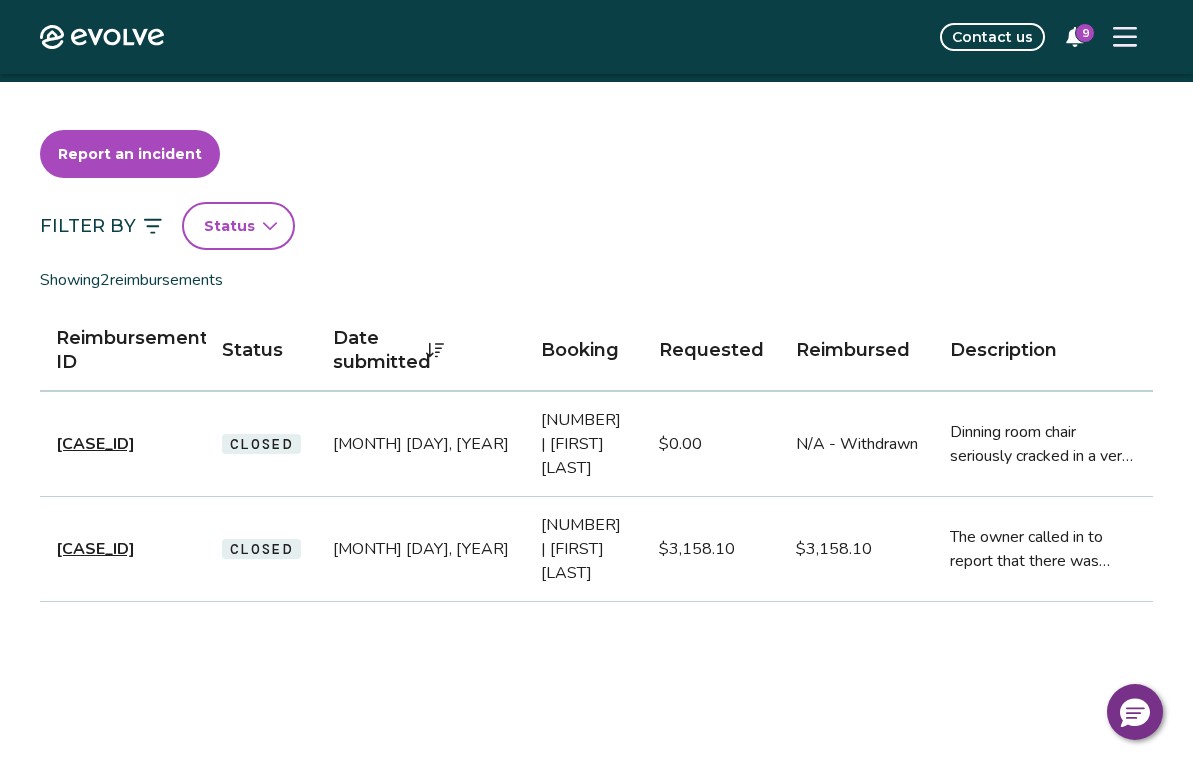 scroll, scrollTop: 0, scrollLeft: 0, axis: both 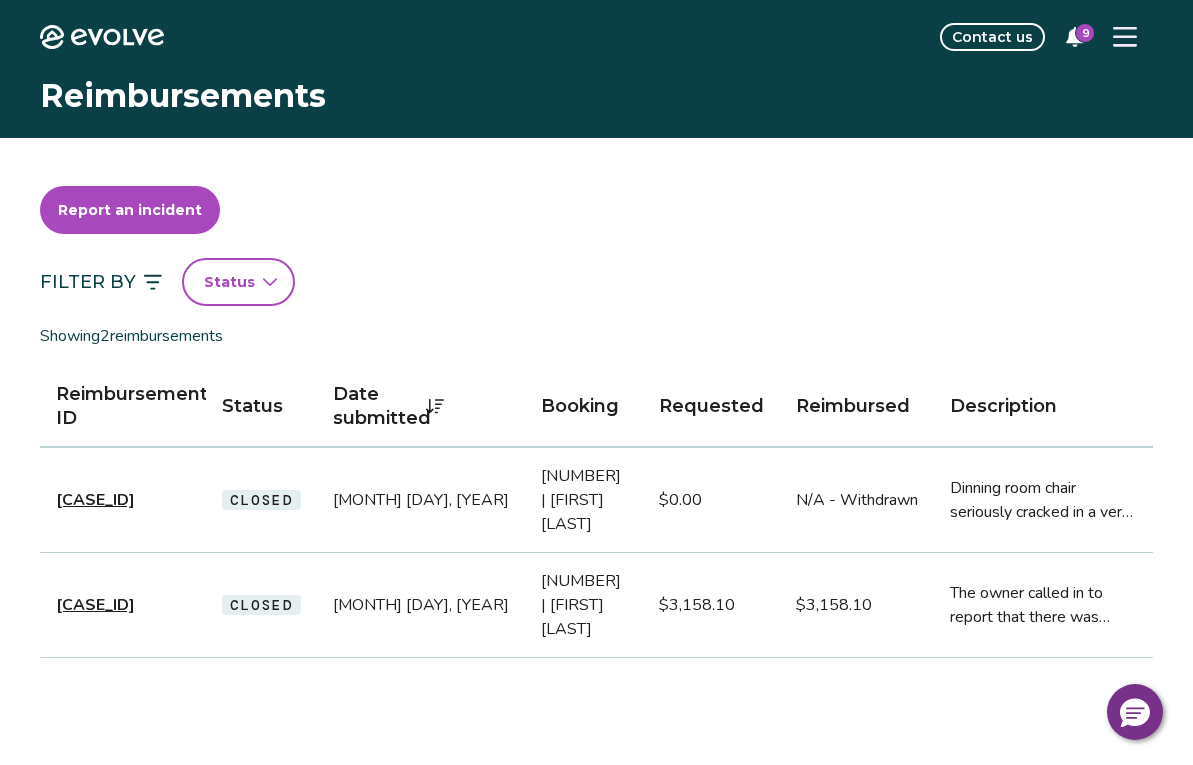 click 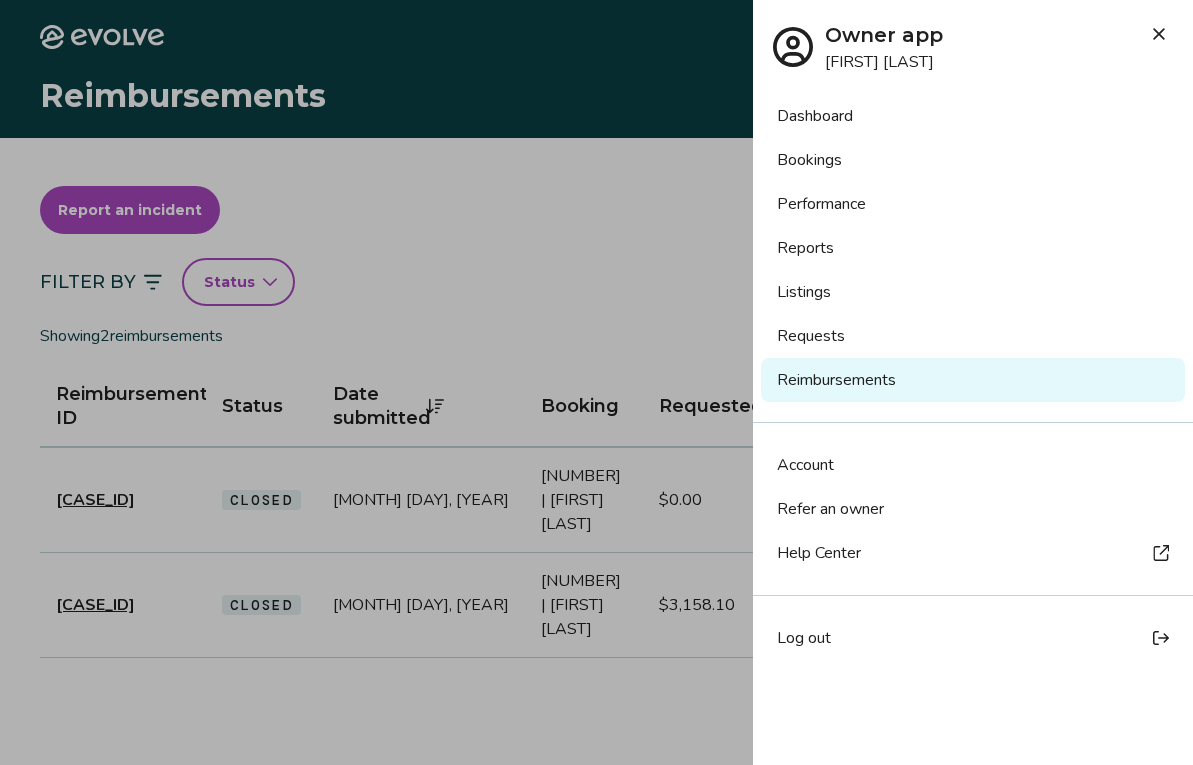 click on "Reports" at bounding box center [973, 248] 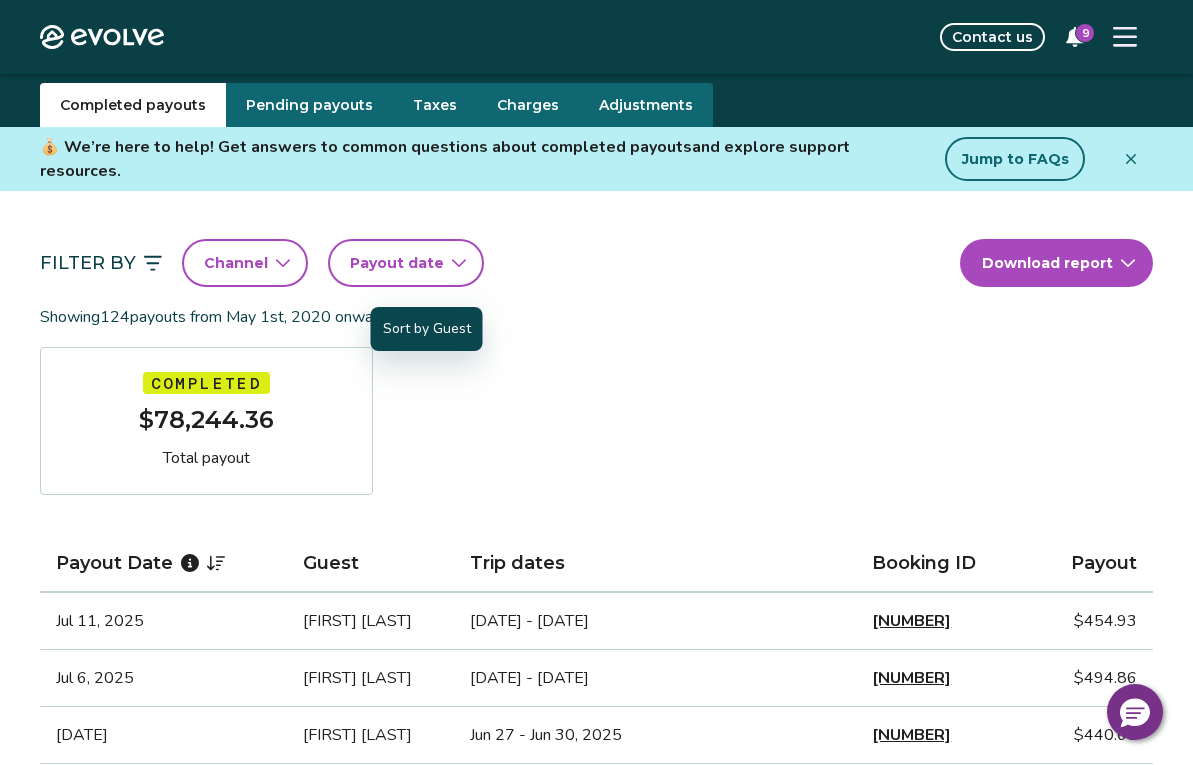 scroll, scrollTop: 0, scrollLeft: 0, axis: both 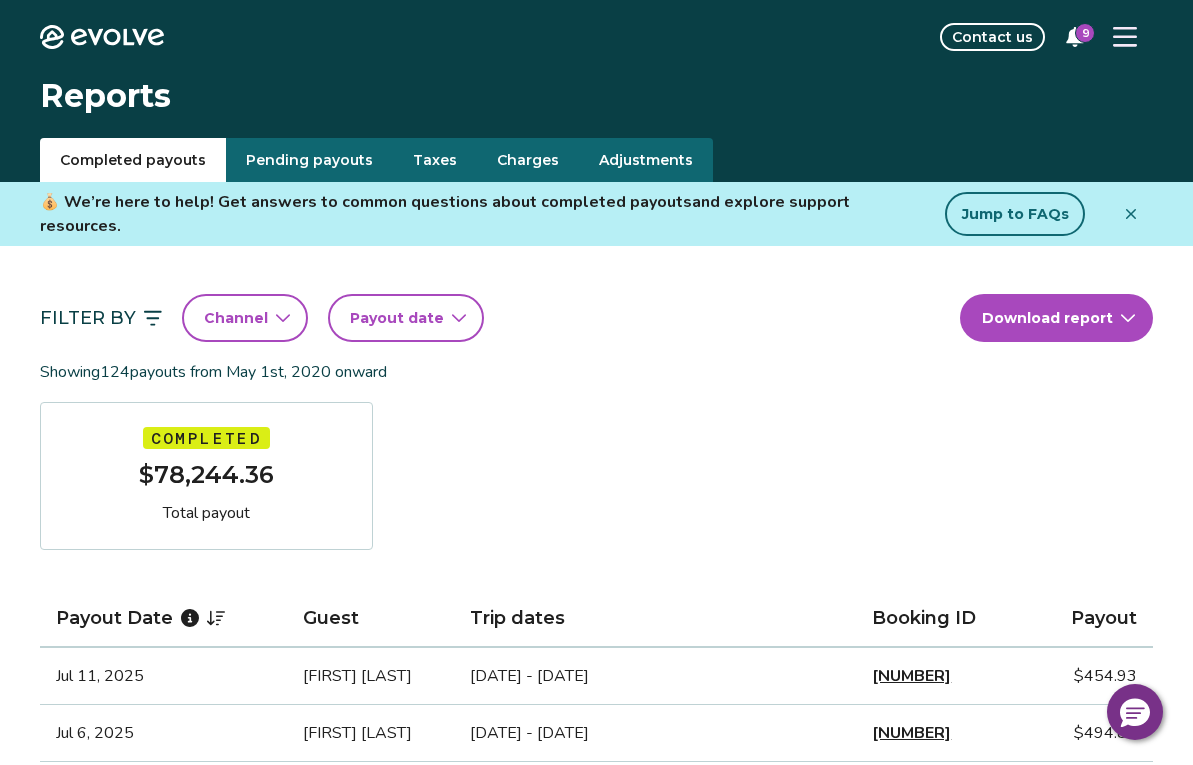 click on "Pending payouts" at bounding box center [309, 160] 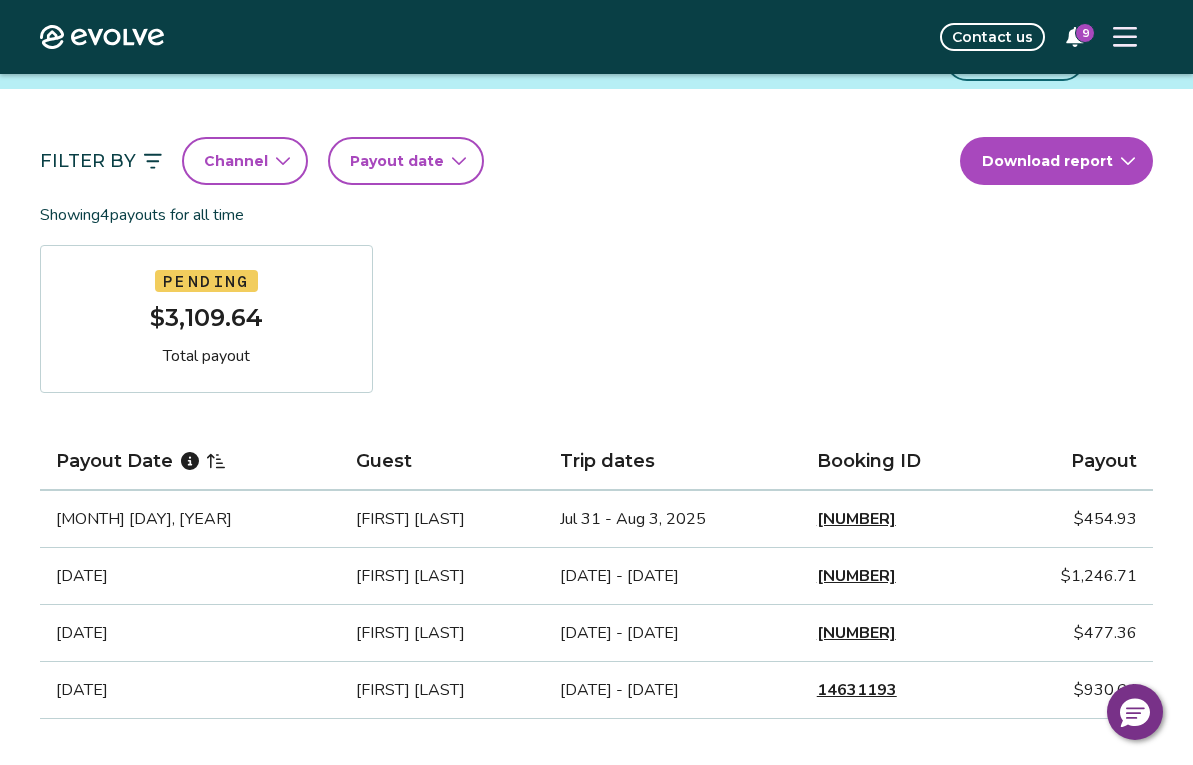 scroll, scrollTop: 124, scrollLeft: 0, axis: vertical 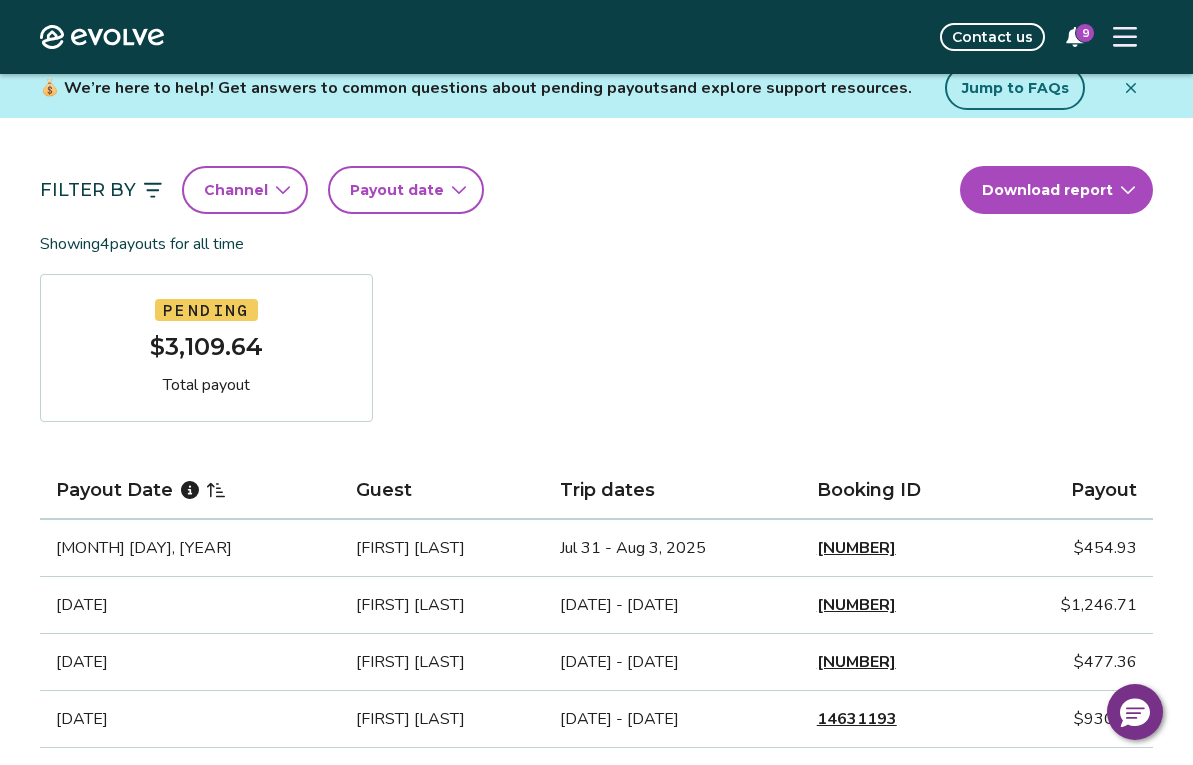 click 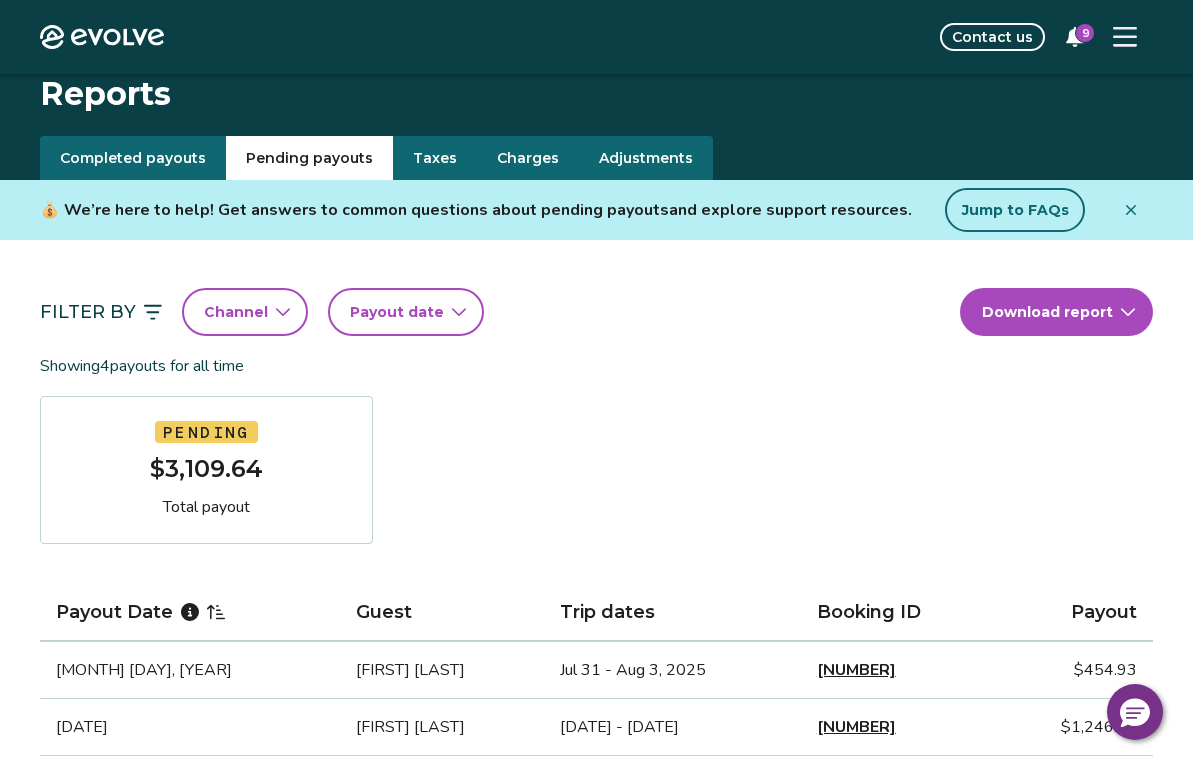 scroll, scrollTop: 0, scrollLeft: 0, axis: both 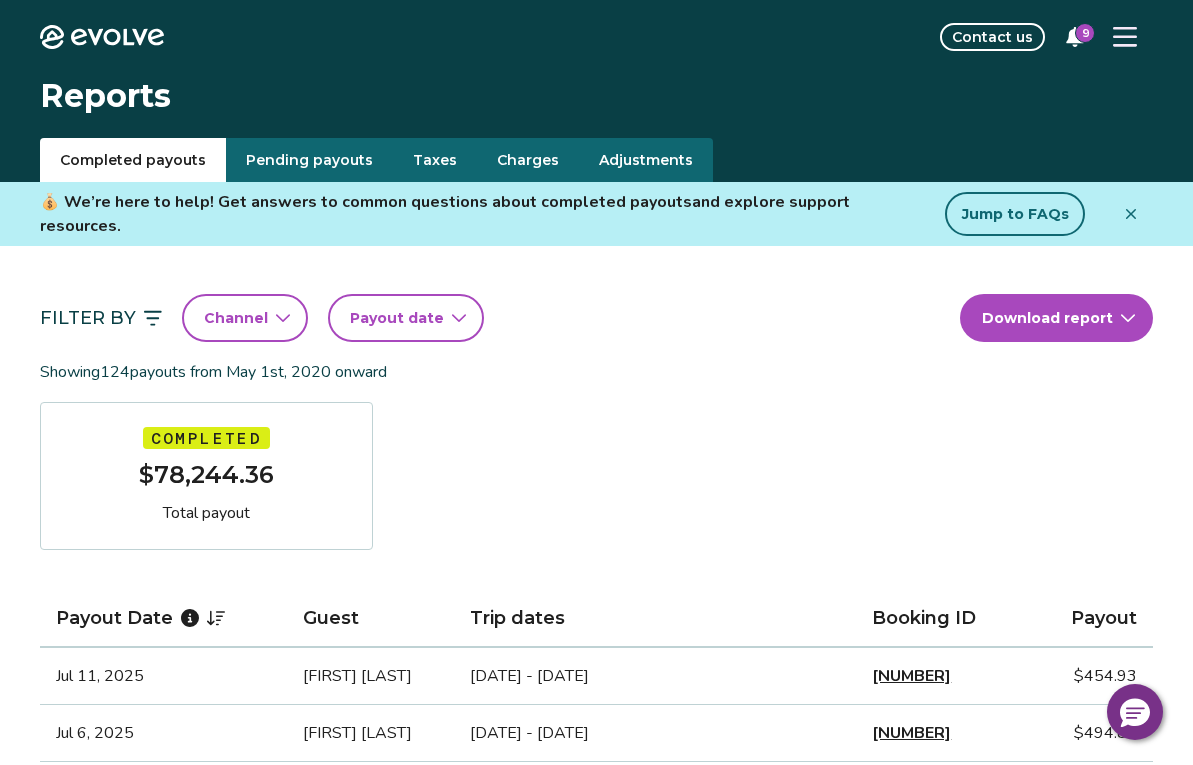 click on "Completed payouts" at bounding box center [133, 160] 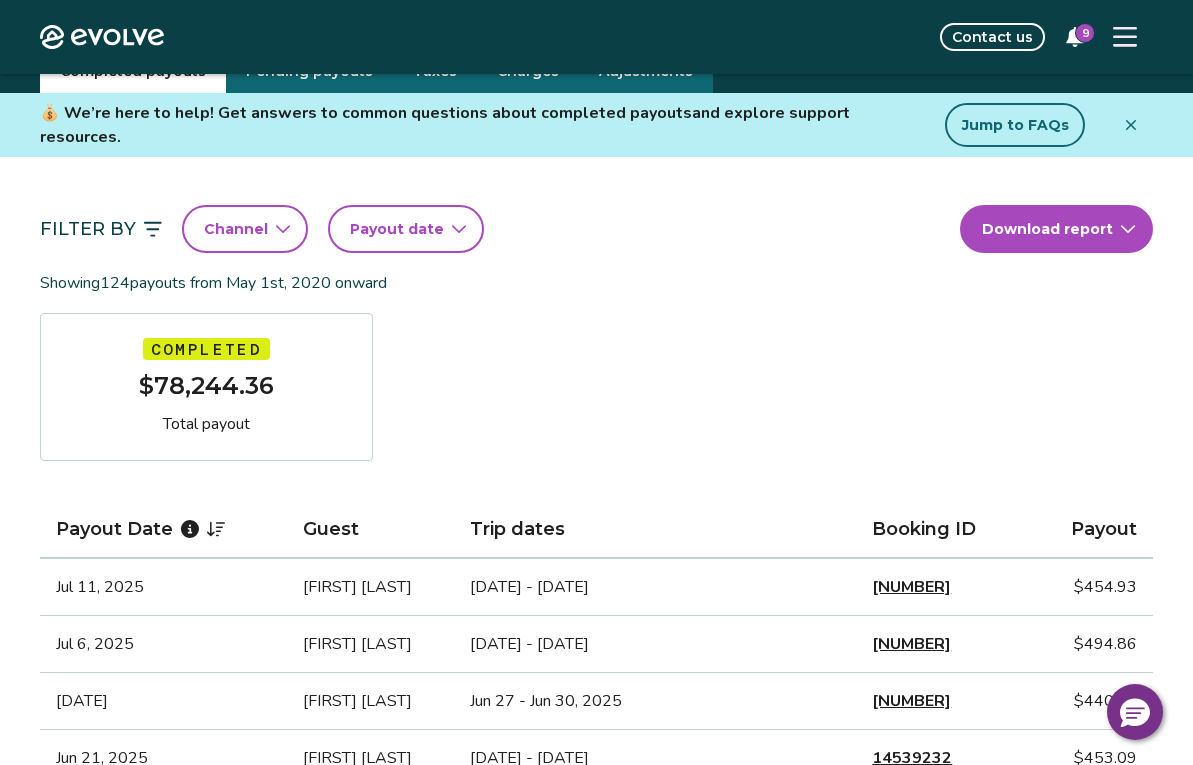 scroll, scrollTop: 92, scrollLeft: 0, axis: vertical 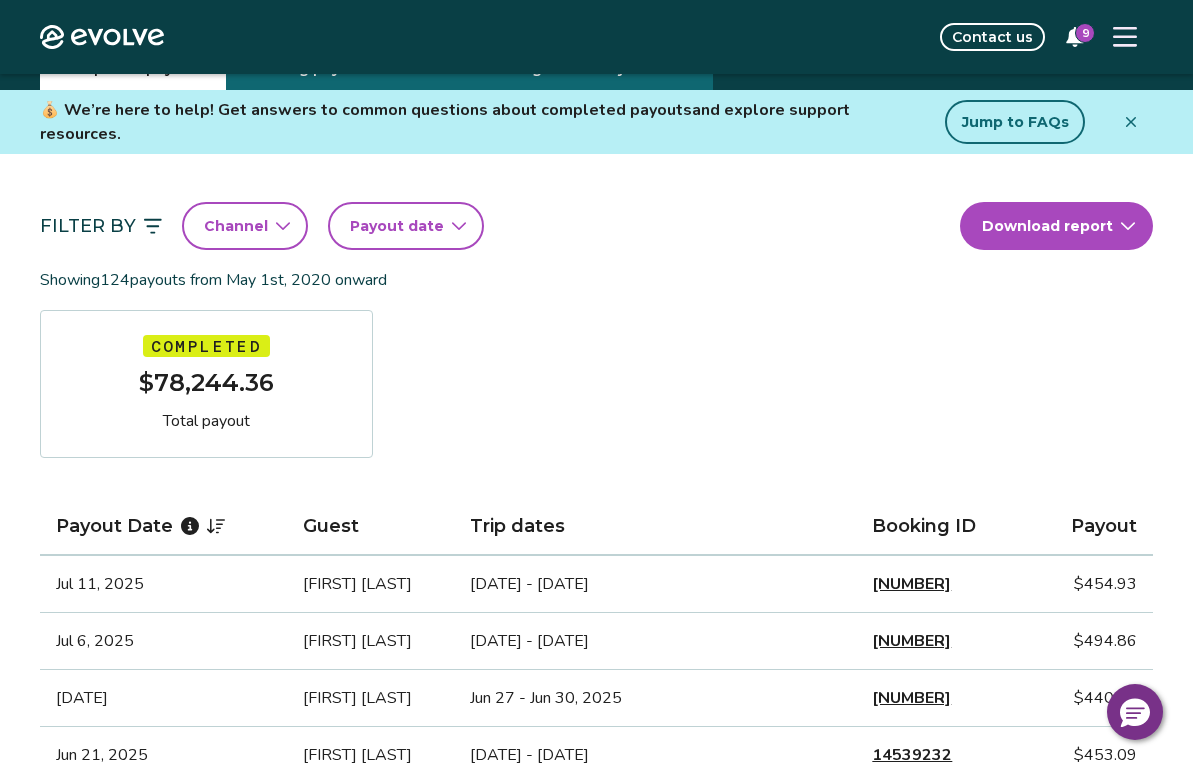 click on "Channel" at bounding box center (245, 226) 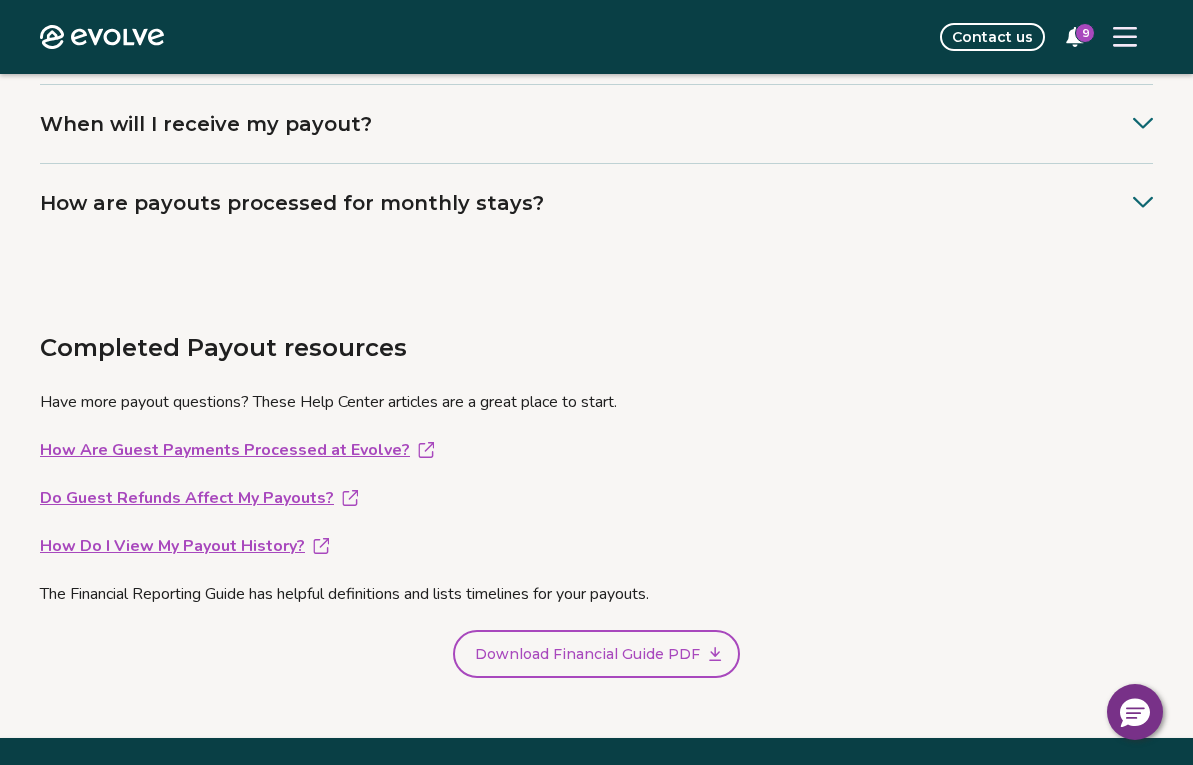 scroll, scrollTop: 2222, scrollLeft: 0, axis: vertical 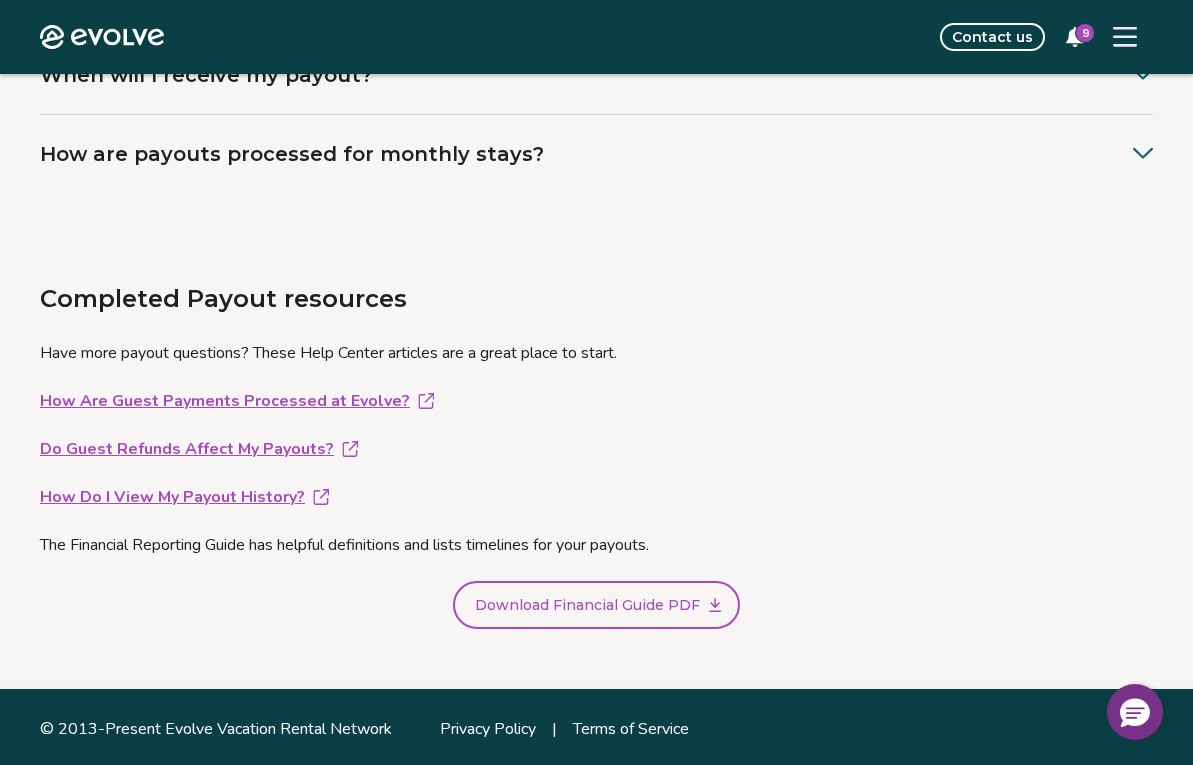 click on "How Do I View My Payout History?" at bounding box center (596, 497) 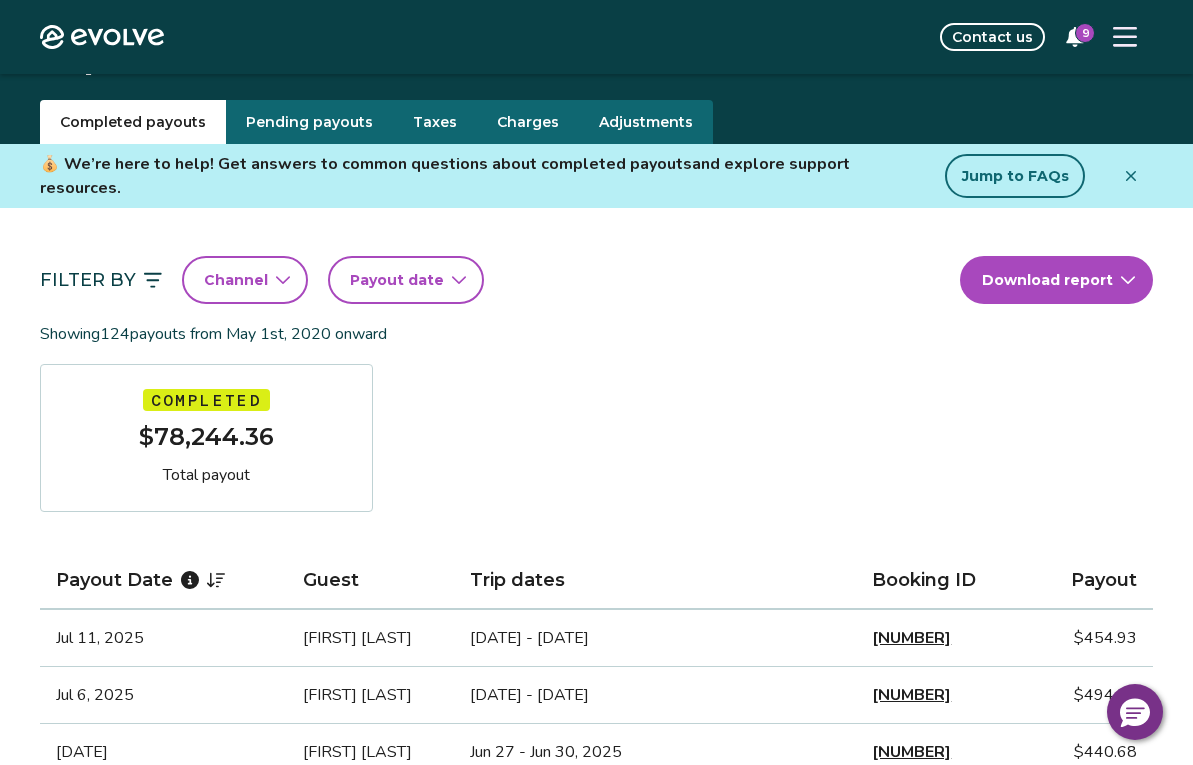 scroll, scrollTop: 0, scrollLeft: 0, axis: both 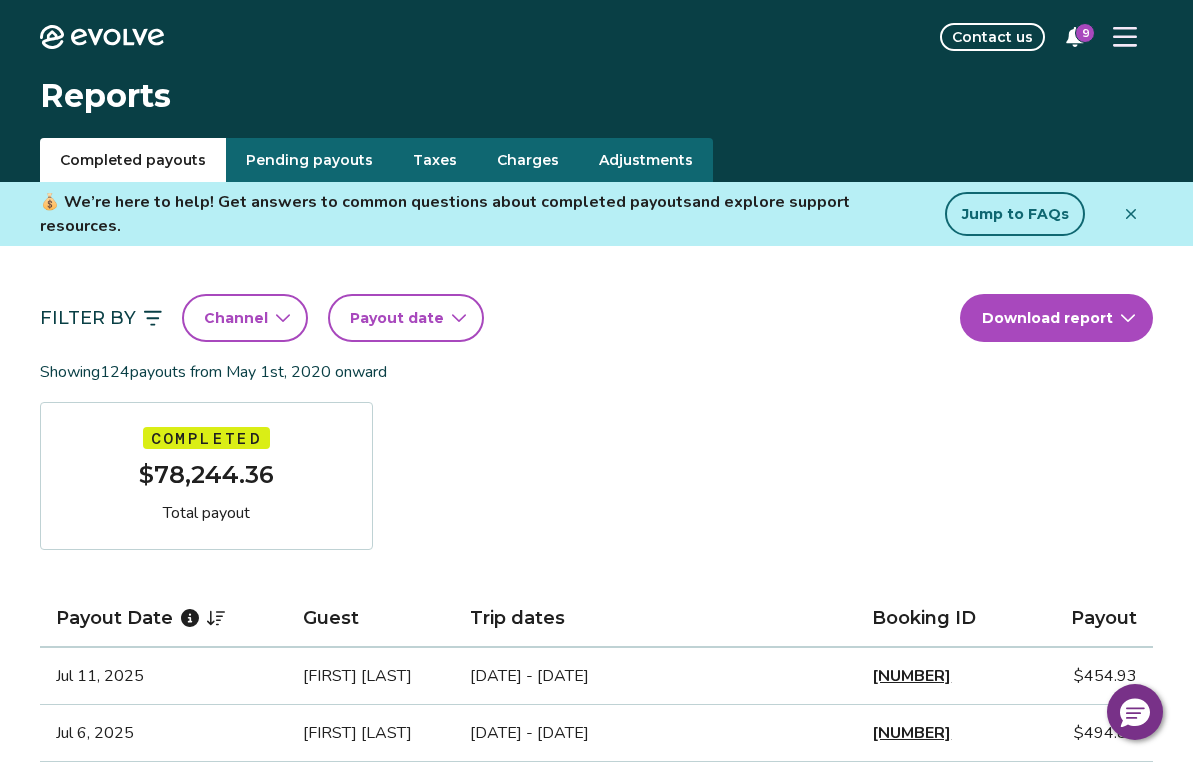 click on "Jump to FAQs" at bounding box center [1015, 214] 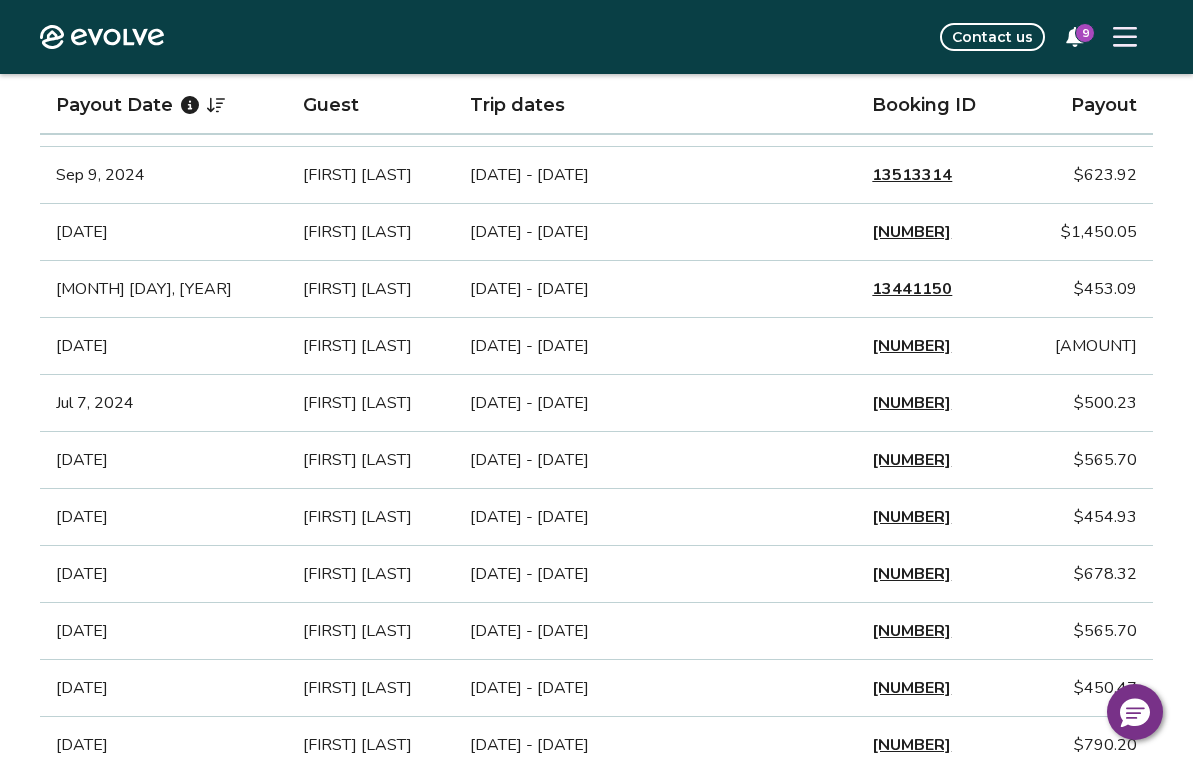 scroll, scrollTop: 956, scrollLeft: 0, axis: vertical 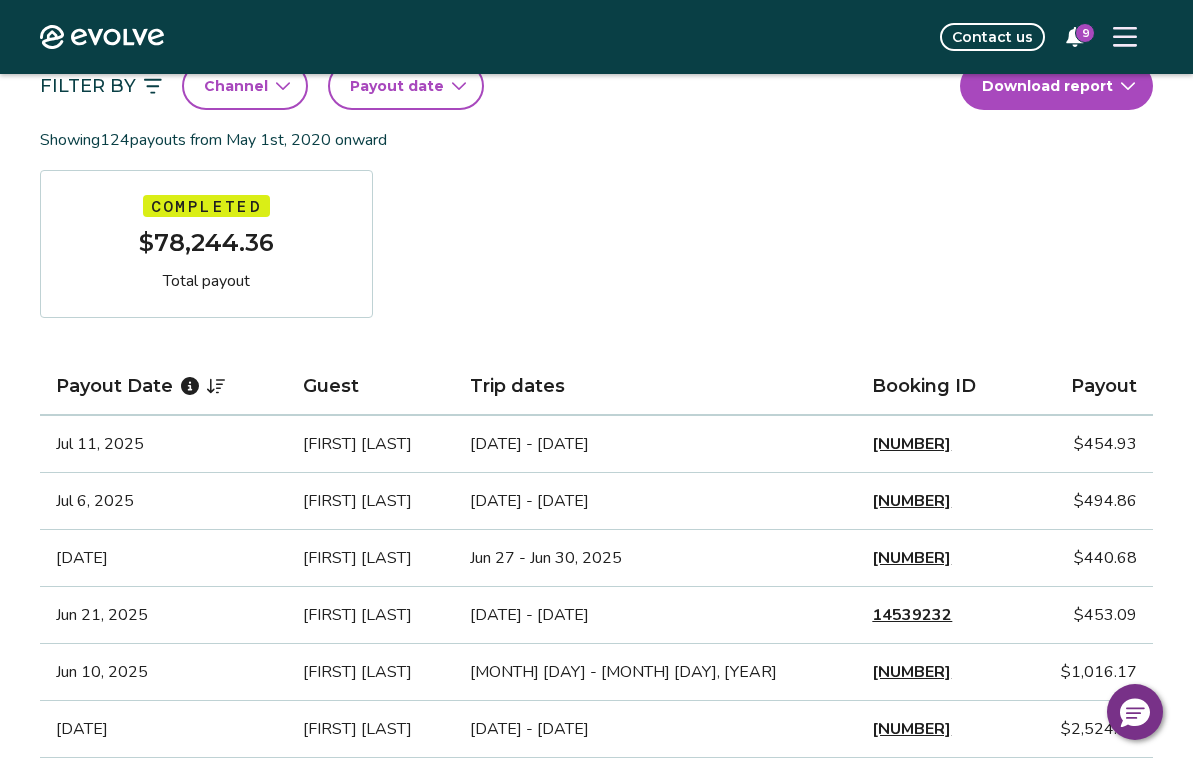 click on "Jul 6, 2025" at bounding box center (163, 501) 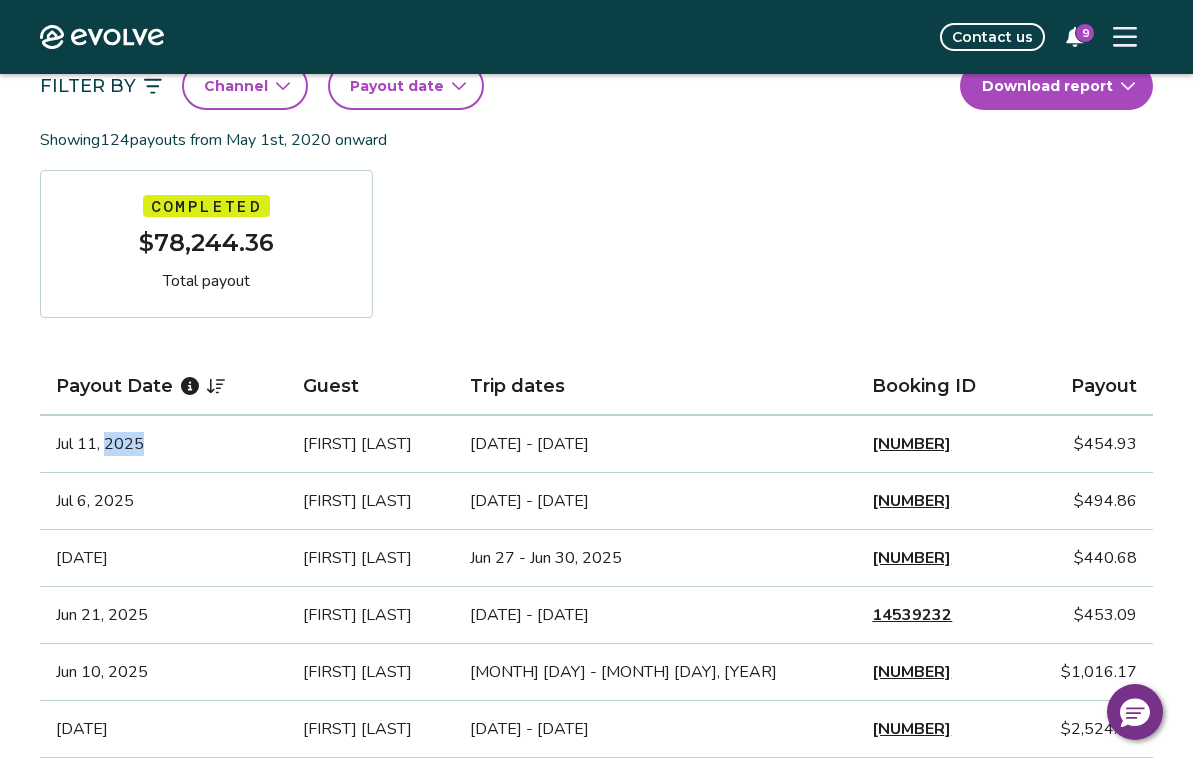 click on "Jul 11, 2025" at bounding box center [163, 444] 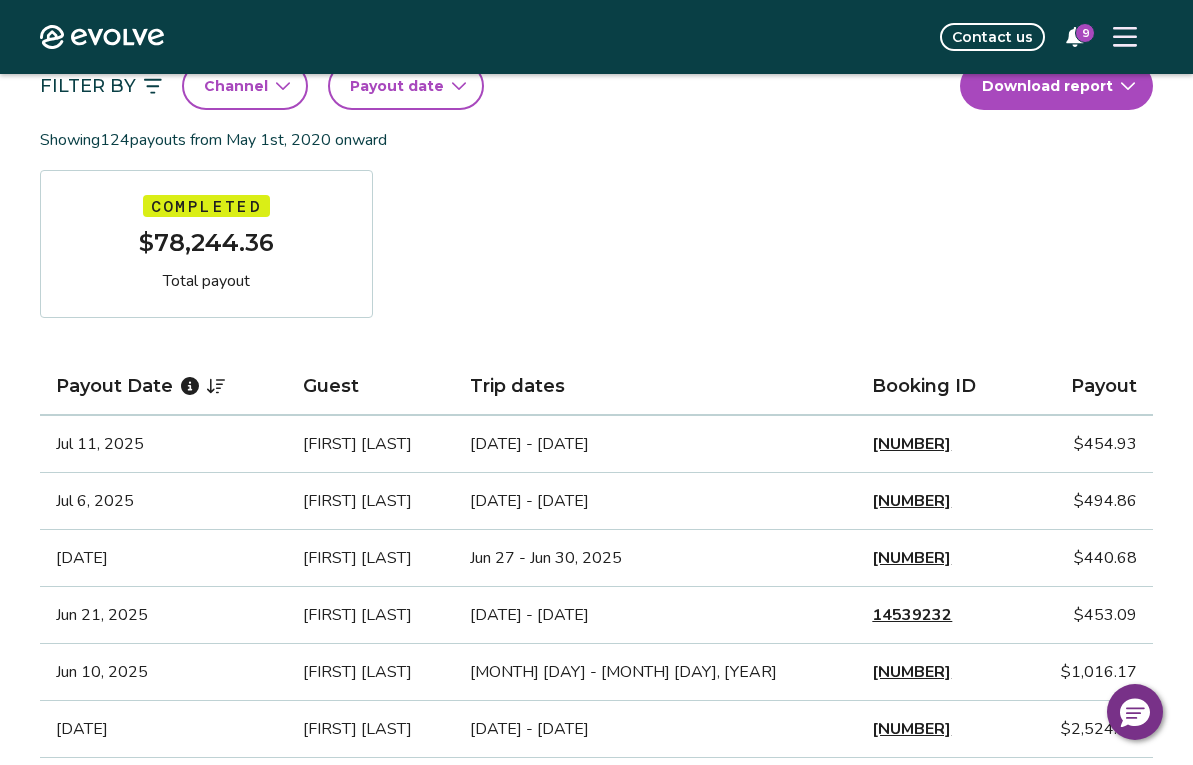 click on "Jul 11, 2025" at bounding box center (163, 444) 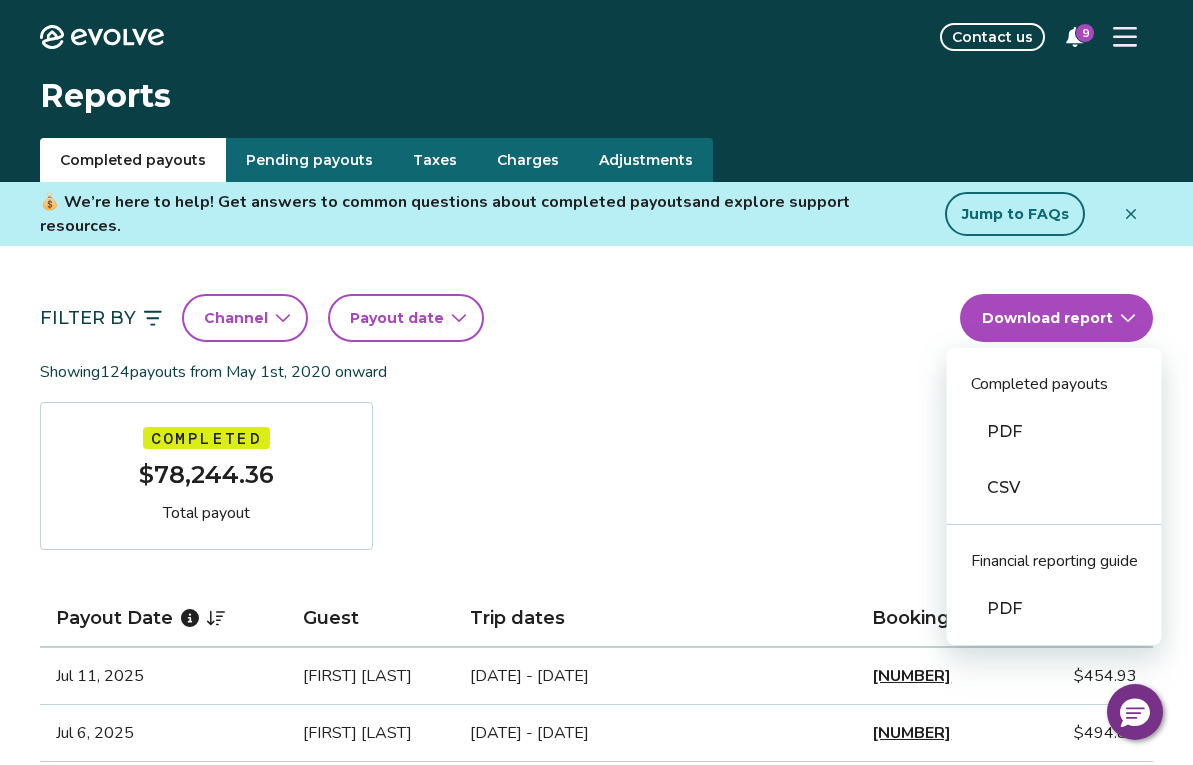 click on "Evolve Contact us 9 Reports Completed payouts Pending payouts Taxes Charges Adjustments 💰 We’re here to help! Get answers to common questions about completed payouts and explore support resources. Jump to FAQs Filter By Channel Payout date Download report Completed payouts PDF CSV Financial reporting guide PDF Showing 124 payouts from May 1st, 2020 onward Completed Total payout Payout Date Guest Trip dates Booking ID Payout [DATE] [FIRST] [LAST] [DATE] - [DATE] [NUMBER] [AMOUNT] [DATE] [FIRST] [LAST] [DATE] - [DATE] [NUMBER] [AMOUNT] [DATE] [FIRST] [LAST] [DATE] - [DATE] [NUMBER] [AMOUNT] [DATE] [FIRST] [LAST] [DATE] - [DATE] [NUMBER] [AMOUNT] [DATE] [FIRST] [LAST] [DATE] - [DATE] [NUMBER] [AMOUNT] [DATE] [FIRST] [LAST] [DATE] - [DATE] [NUMBER] [AMOUNT] [DATE] [FIRST] [LAST] [DATE] - [DATE] [NUMBER] [AMOUNT] [DATE] [FIRST] [LAST] [DATE] - [DATE] [NUMBER] [AMOUNT] [DATE] [FIRST] [LAST] [DATE] - [DATE] [NUMBER] [AMOUNT] [DATE] [FIRST] [LAST] [DATE] - [DATE] [NUMBER] [AMOUNT] [DATE] [FIRST] [LAST] [DATE] - [DATE] [NUMBER] [AMOUNT]" at bounding box center [596, 1495] 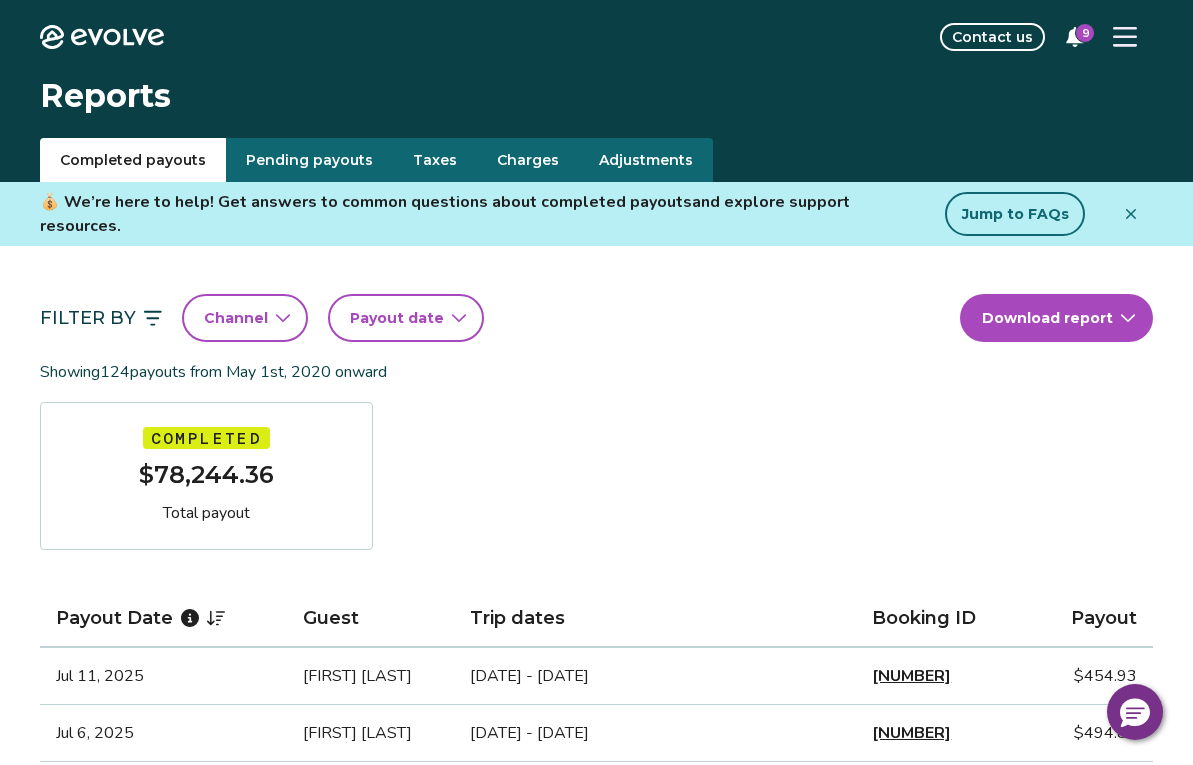 click on "Evolve Contact us 9 Reports Completed payouts Pending payouts Taxes Charges Adjustments 💰 We’re here to help! Get answers to common questions about completed payouts and explore support resources. Jump to FAQs Filter By Channel Payout date Download report Showing 124 payouts from May 1st, 2020 onward Completed Total payout Payout Date Guest Trip dates Booking ID Payout [DATE] [FIRST] [LAST] [DATE] - [DATE] [NUMBER] [AMOUNT] [DATE] [FIRST] [LAST] [DATE] - [DATE] [NUMBER] [AMOUNT] [DATE] [FIRST] [LAST] [DATE] - [DATE] [NUMBER] [AMOUNT] [DATE] [FIRST] [LAST] [DATE] - [DATE] [NUMBER] [AMOUNT] [DATE] [FIRST] [LAST] [DATE] - [DATE] [NUMBER] [AMOUNT] [DATE] [FIRST] [LAST] [DATE] - [DATE] [NUMBER] [AMOUNT] [DATE] [FIRST] [LAST] [DATE] - [DATE] [NUMBER] [AMOUNT] [DATE] [FIRST] [LAST] [DATE] - [DATE] [NUMBER] [AMOUNT] [DATE] [FIRST] [LAST] [DATE] - [DATE] [NUMBER] [AMOUNT] [DATE] [FIRST] [LAST] [DATE] - [DATE] [NUMBER] [AMOUNT] [DATE] [FIRST] [LAST] [DATE] - [DATE] [NUMBER] [AMOUNT]" at bounding box center [596, 1495] 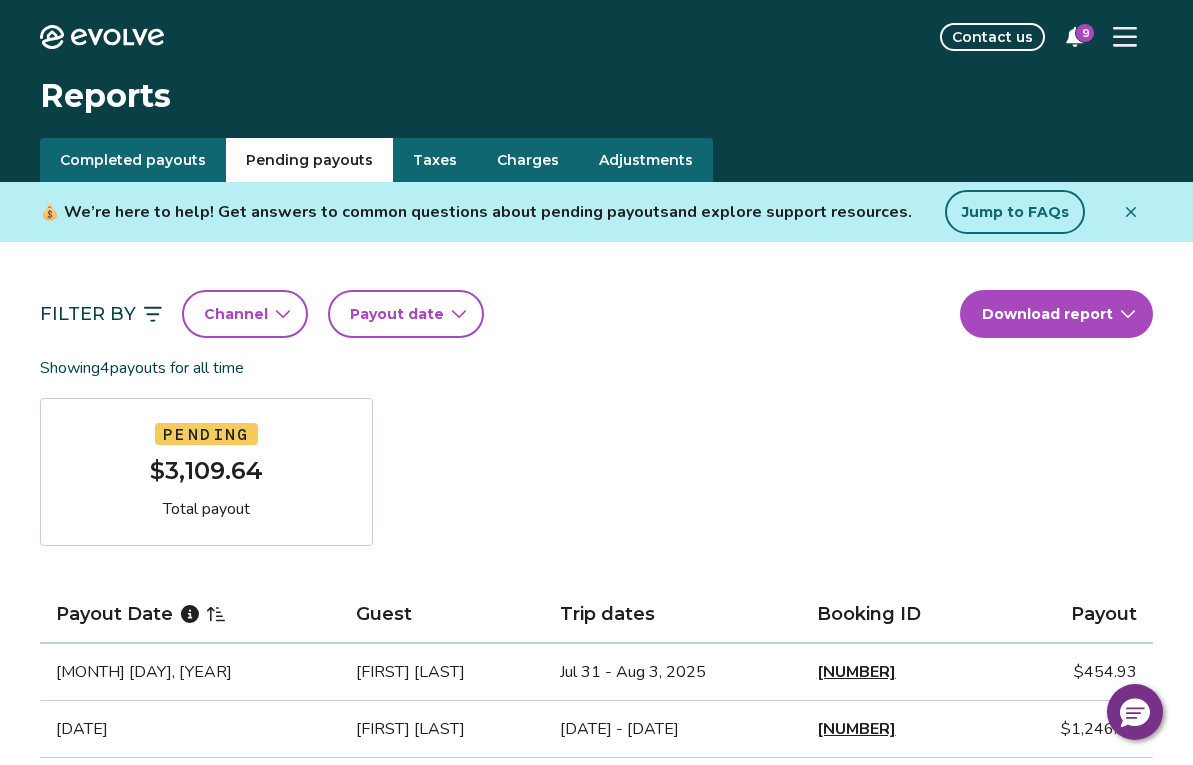click on "Pending payouts" at bounding box center (309, 160) 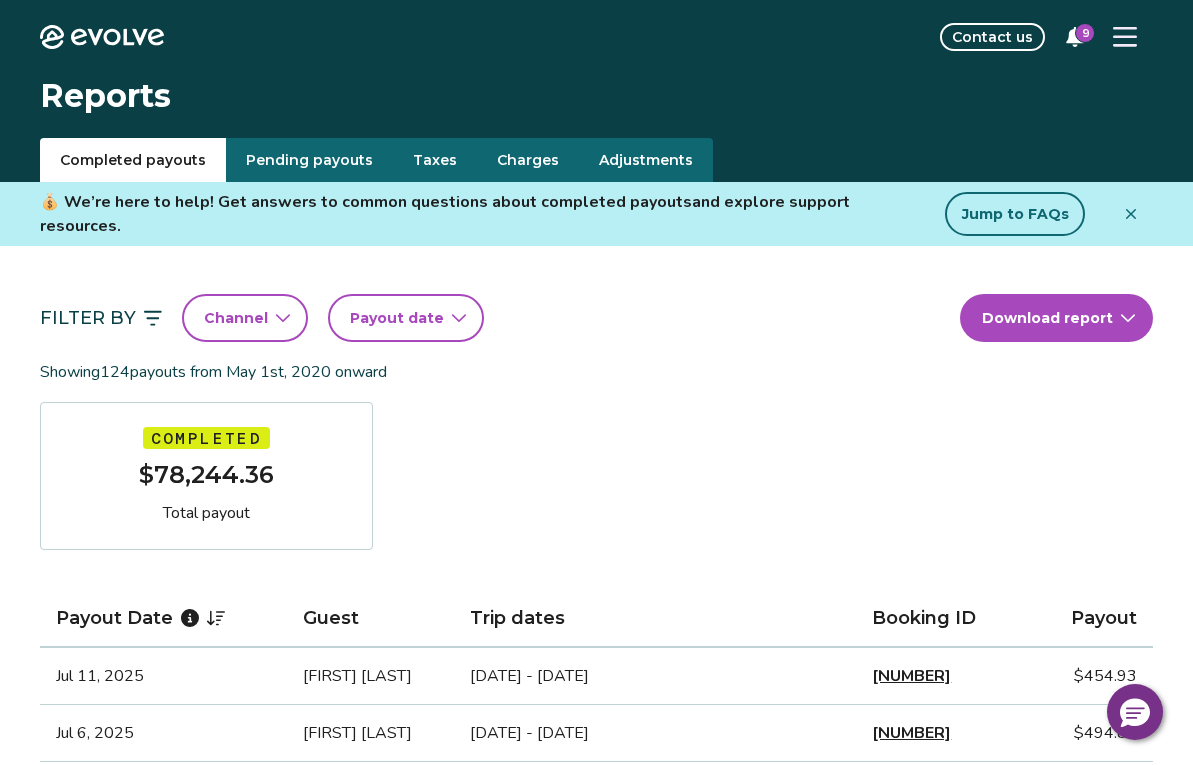click on "Total payout" at bounding box center (206, 513) 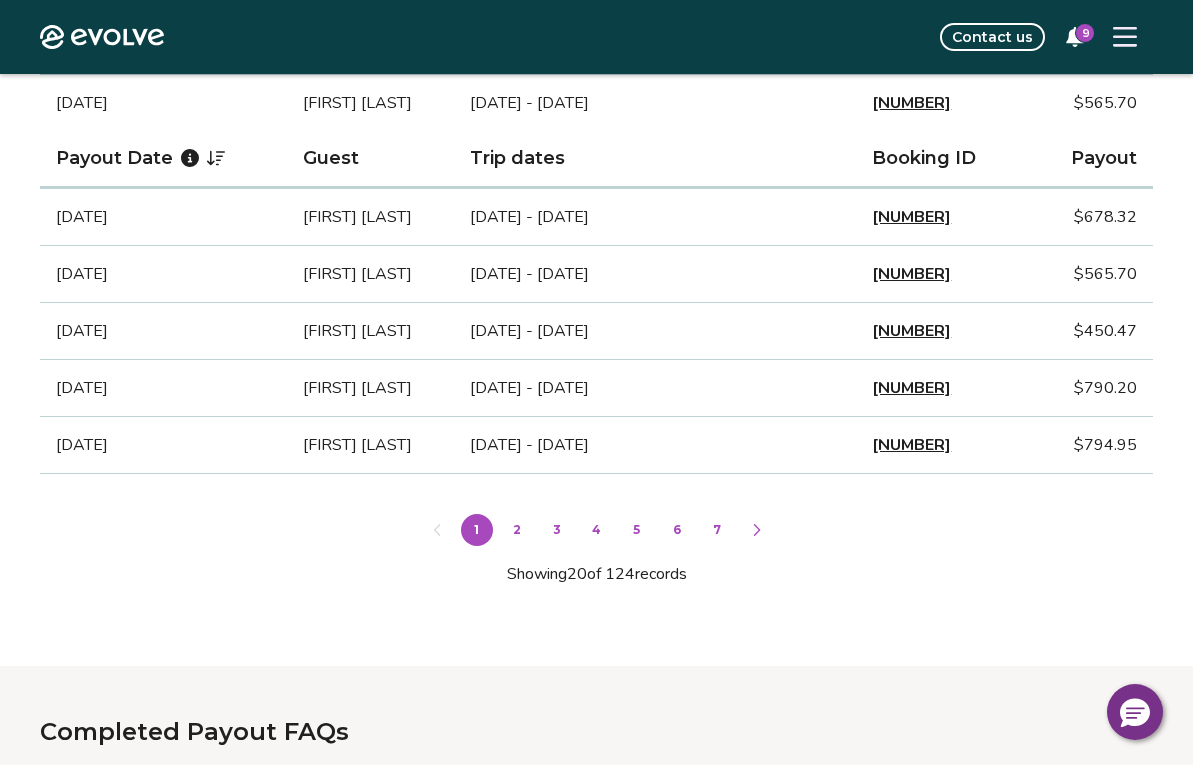 scroll, scrollTop: 1144, scrollLeft: 0, axis: vertical 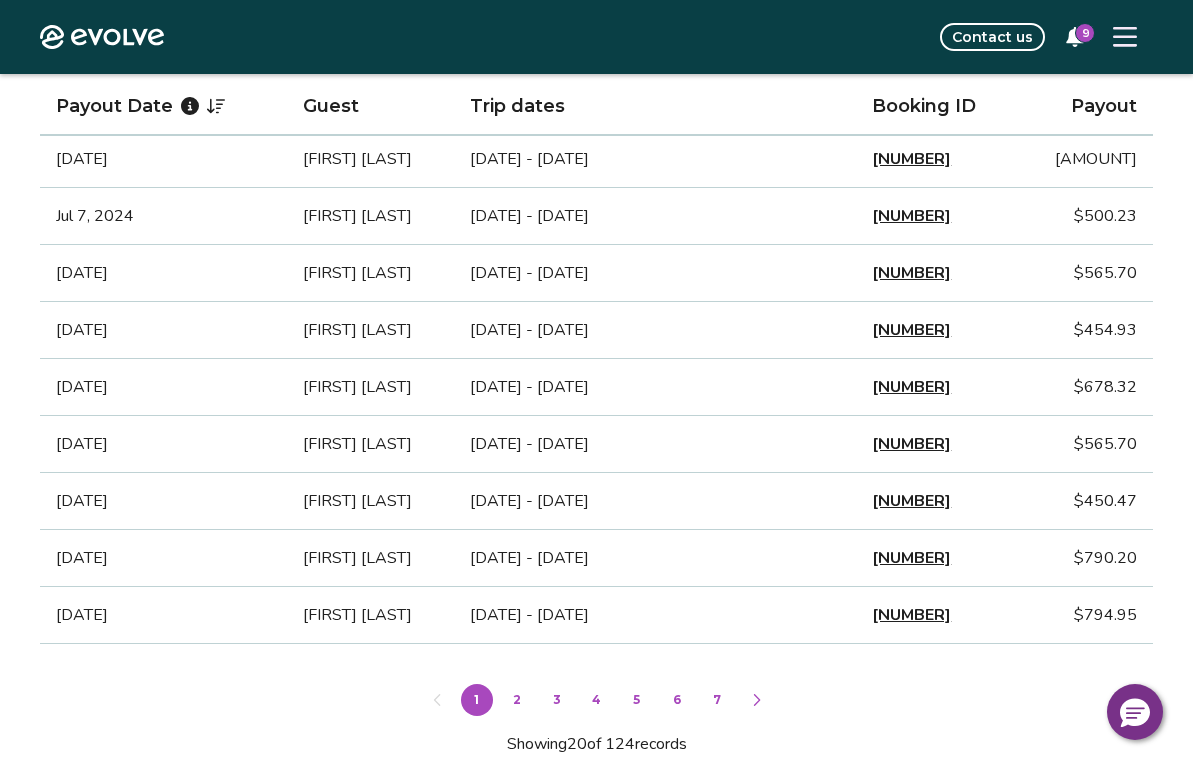 click on "7" at bounding box center (717, 700) 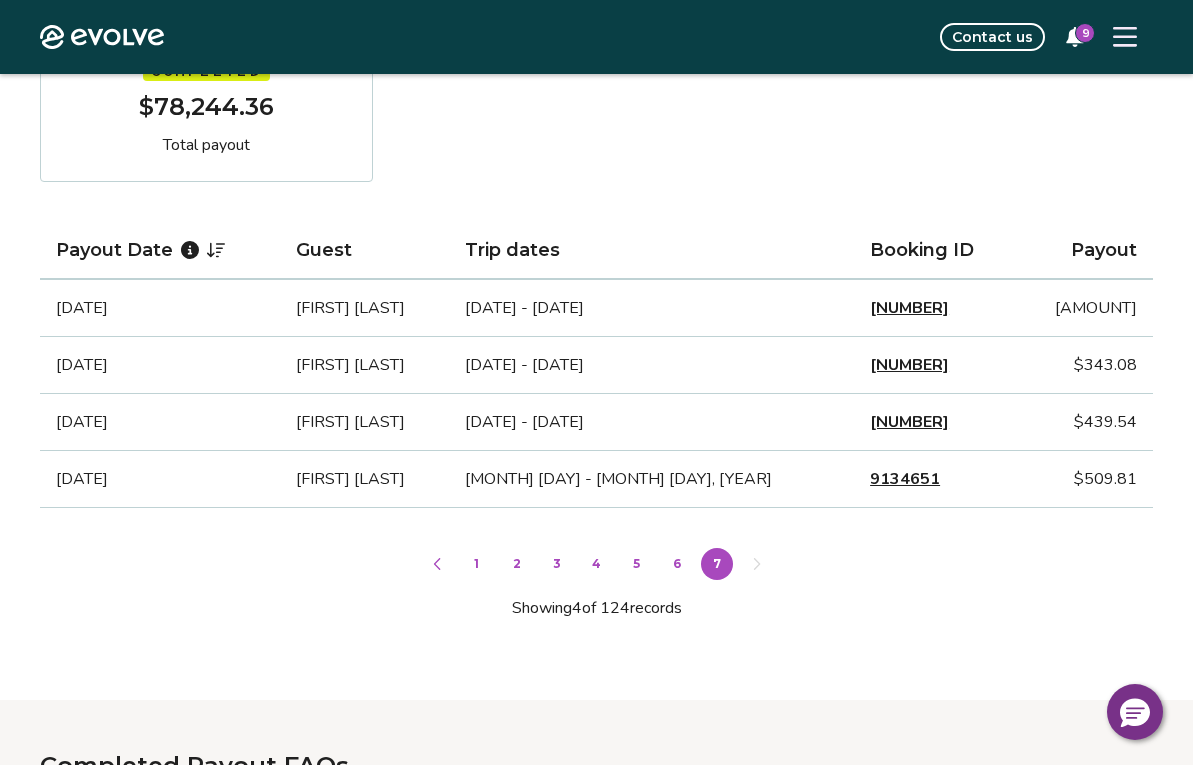 scroll, scrollTop: 205, scrollLeft: 0, axis: vertical 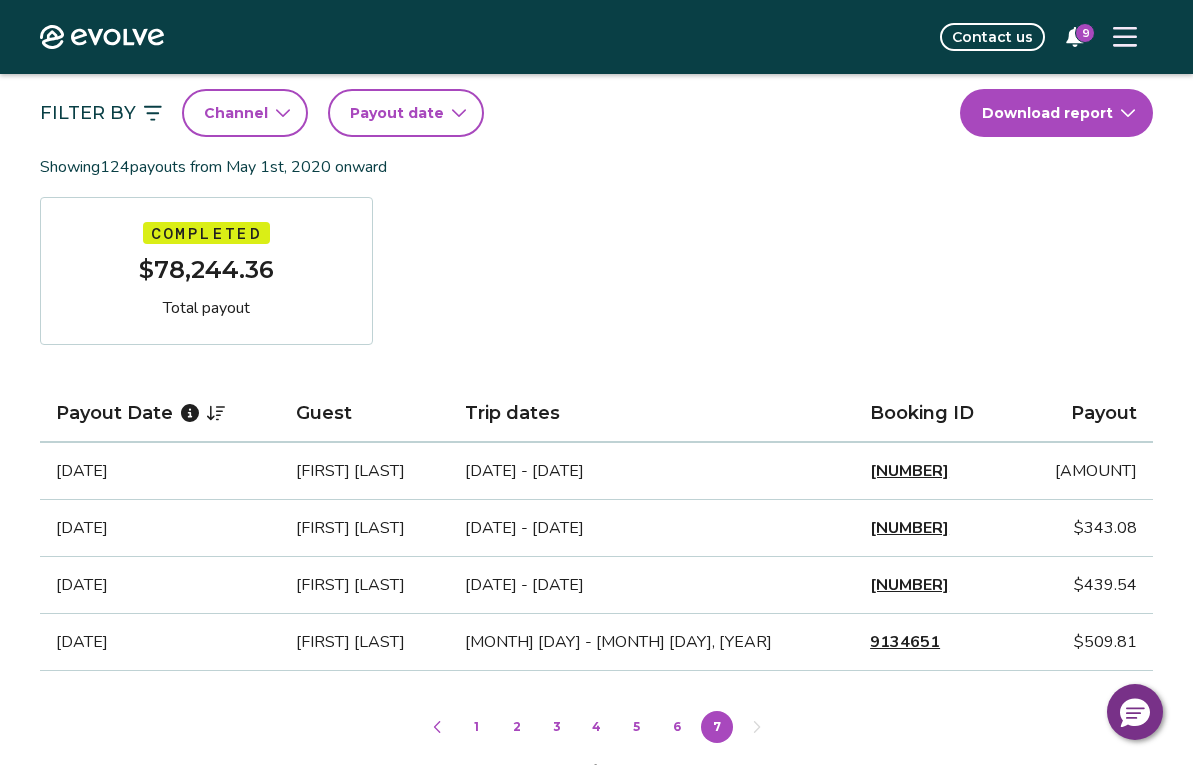 click 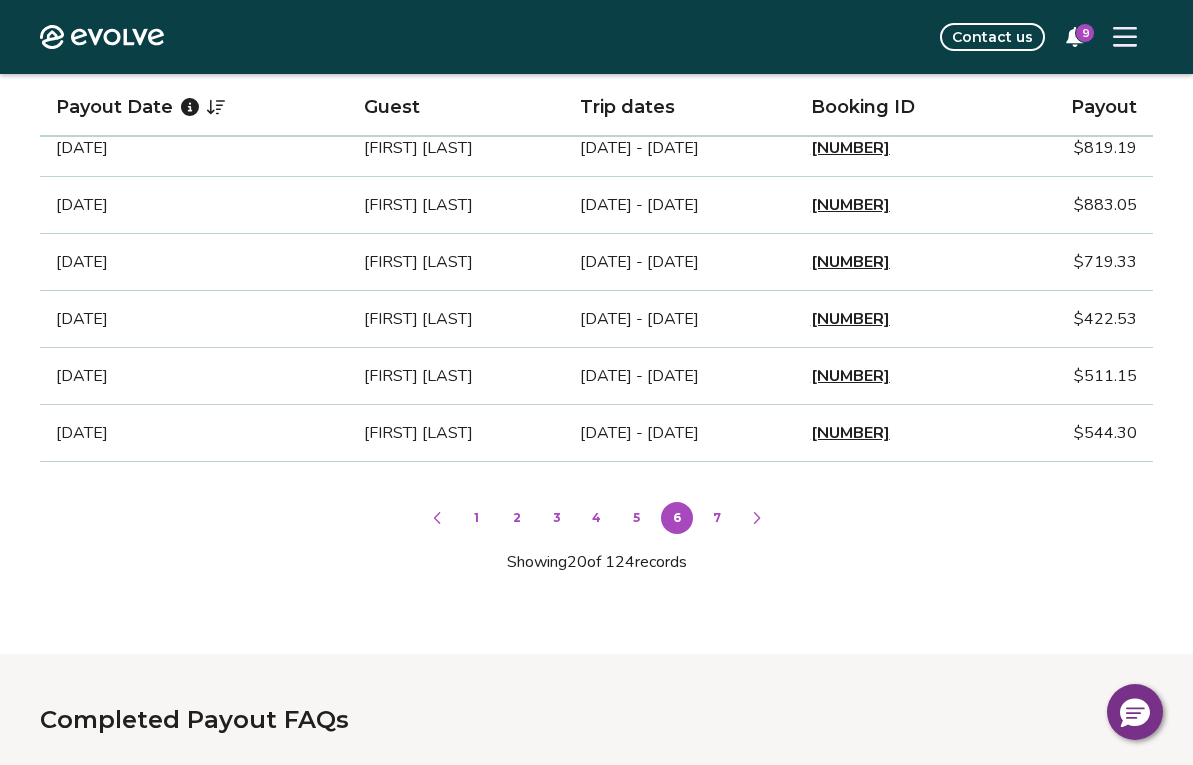 scroll, scrollTop: 1323, scrollLeft: 0, axis: vertical 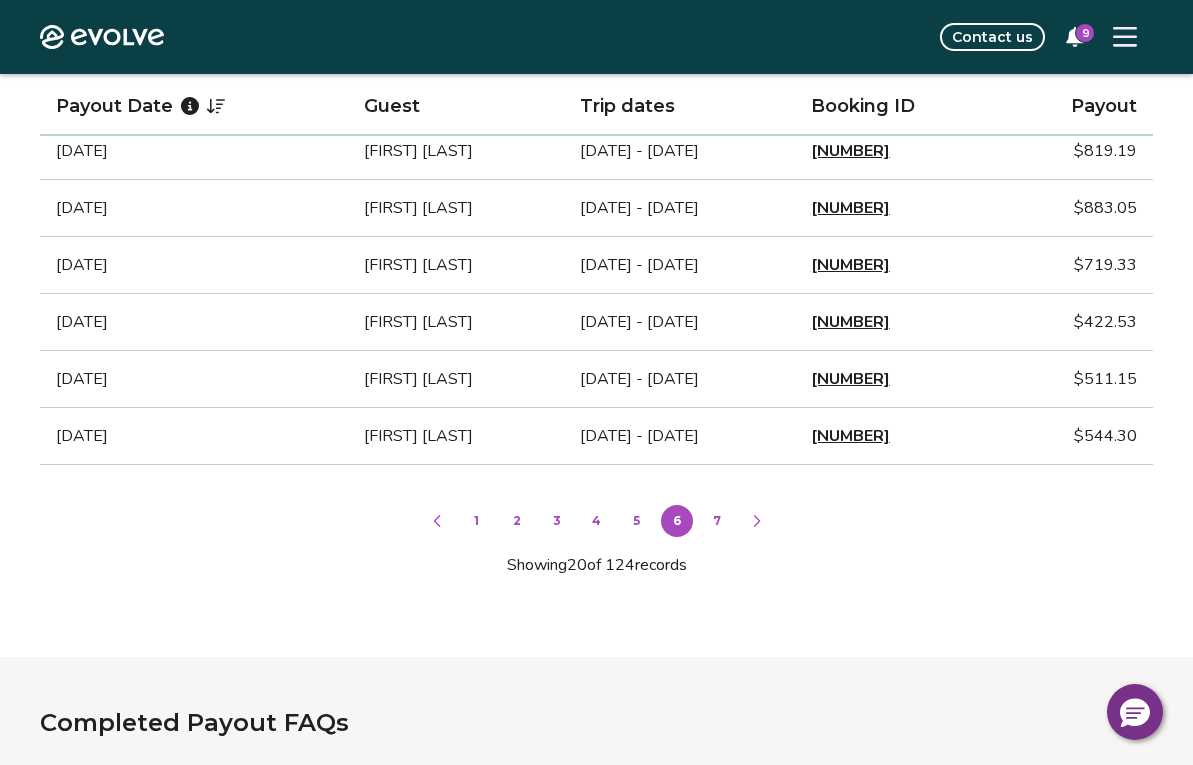 click on "1" at bounding box center (477, 521) 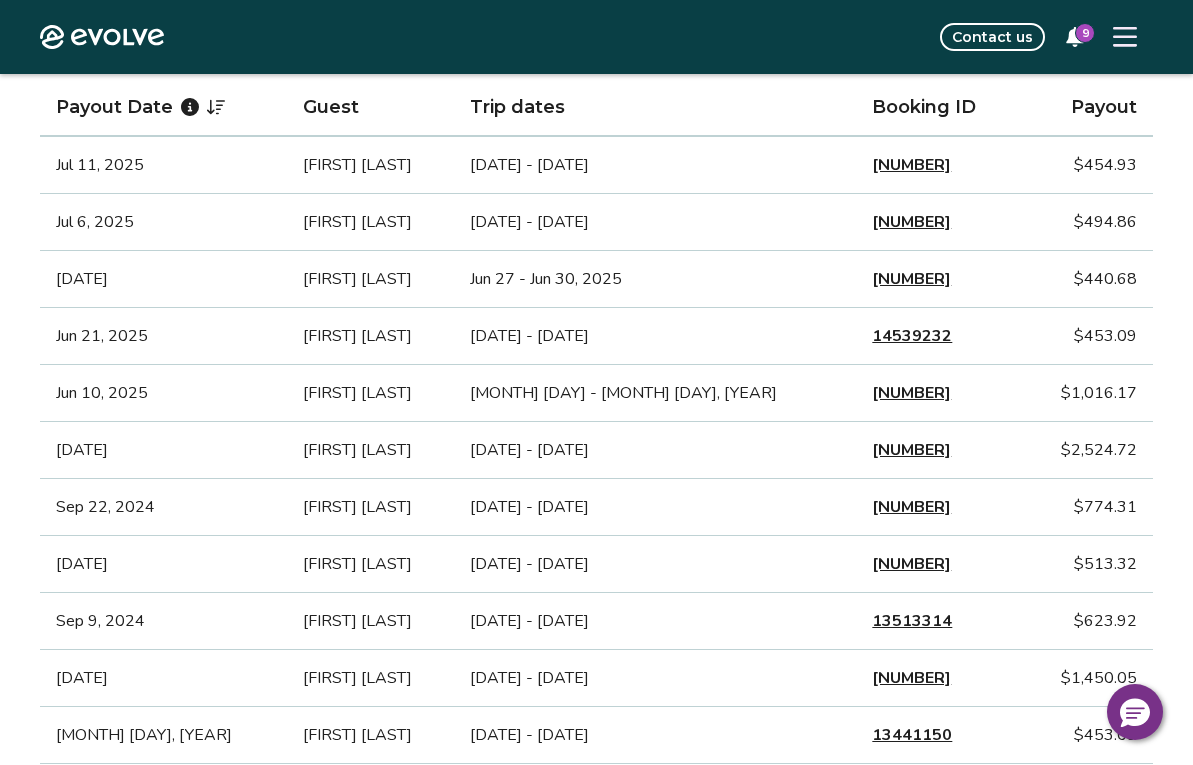 scroll, scrollTop: 510, scrollLeft: 0, axis: vertical 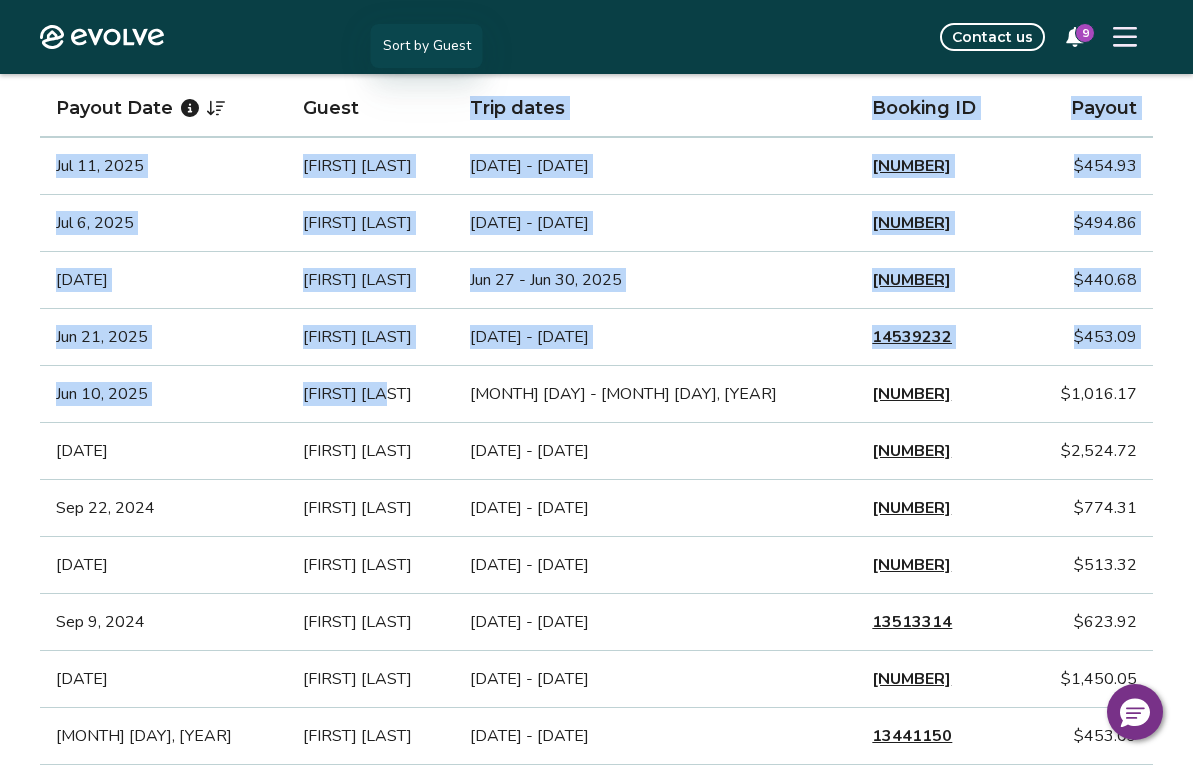 drag, startPoint x: 504, startPoint y: 407, endPoint x: 452, endPoint y: 98, distance: 313.34485 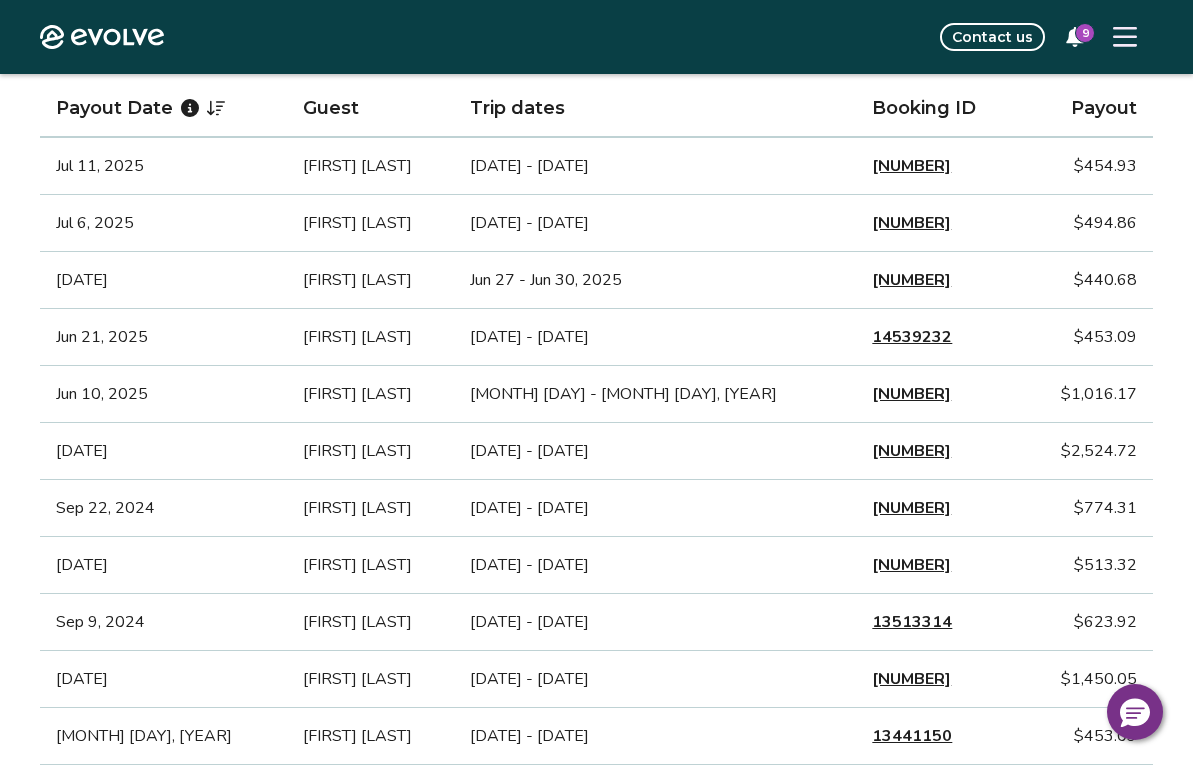 click on "Payout Date" at bounding box center (163, 108) 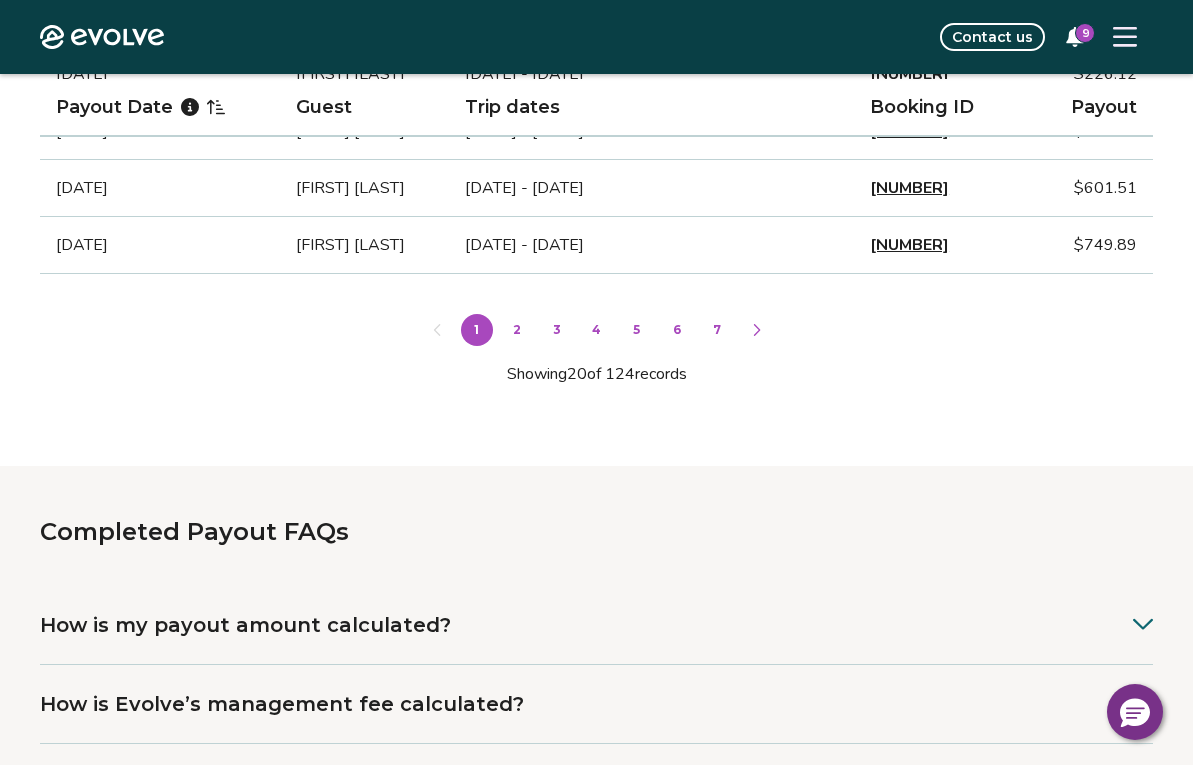 scroll, scrollTop: 1517, scrollLeft: 0, axis: vertical 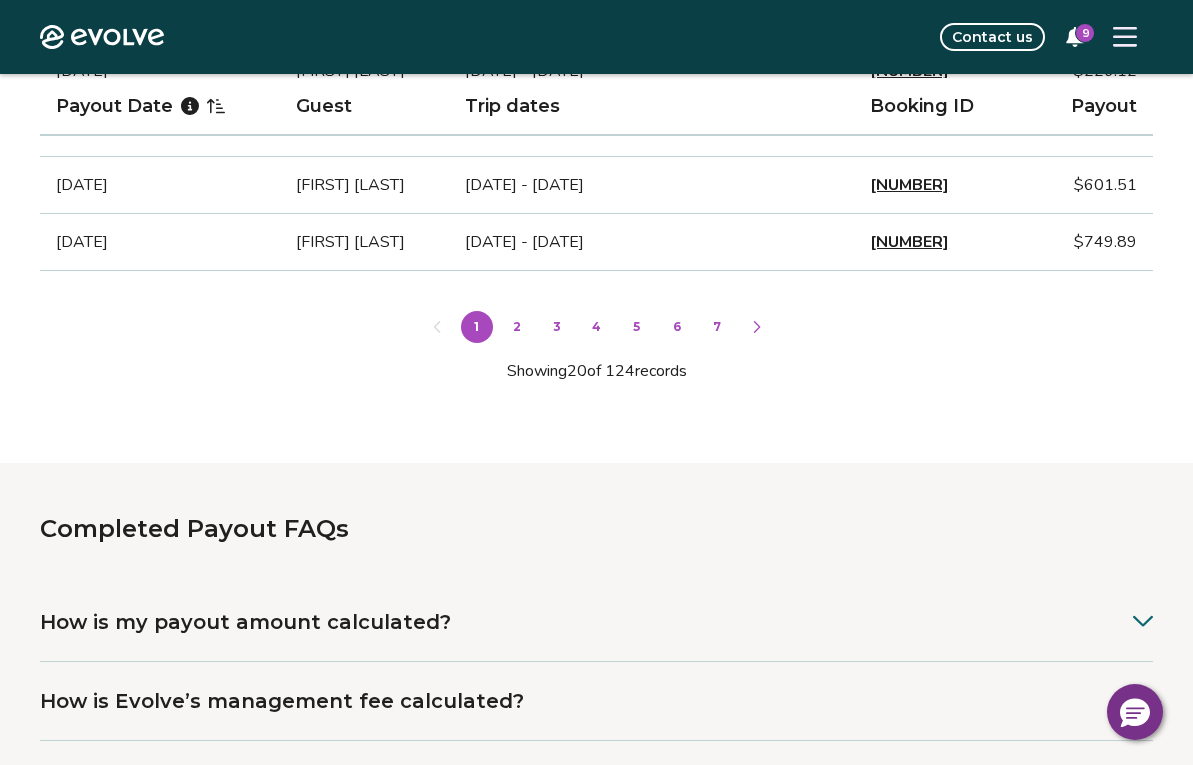 click on "7" at bounding box center [717, 327] 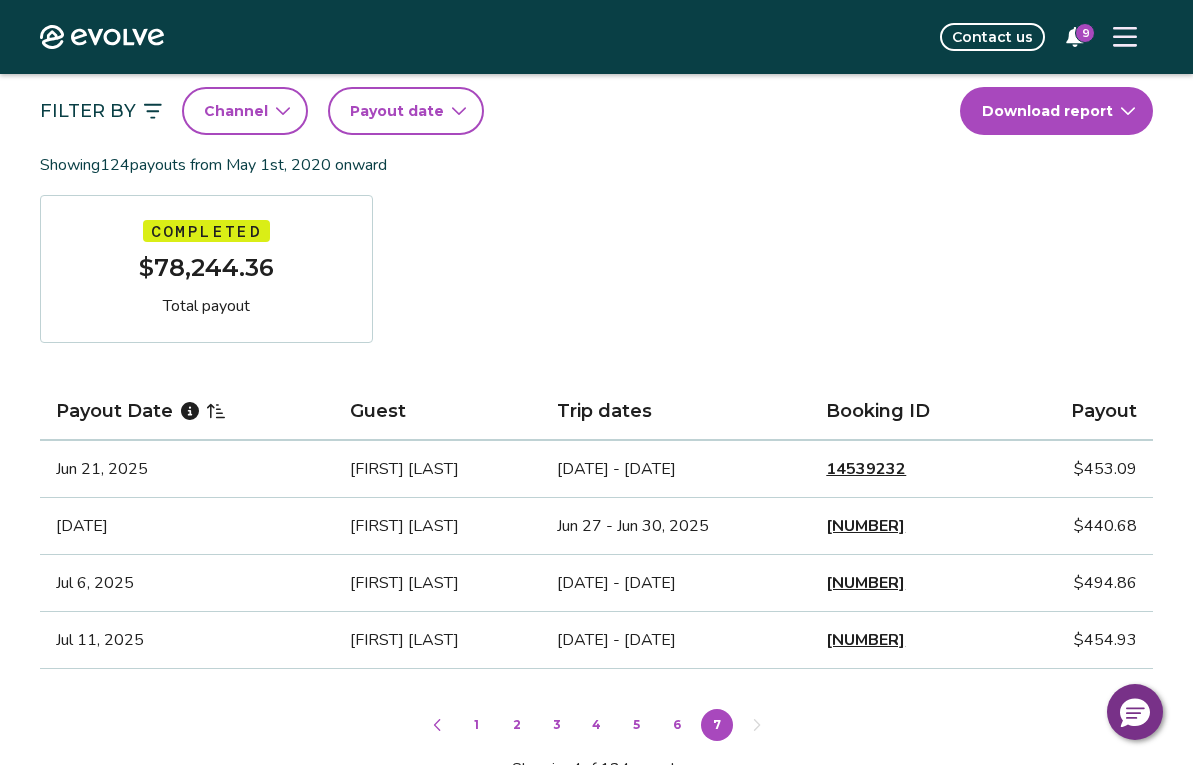 scroll, scrollTop: 0, scrollLeft: 0, axis: both 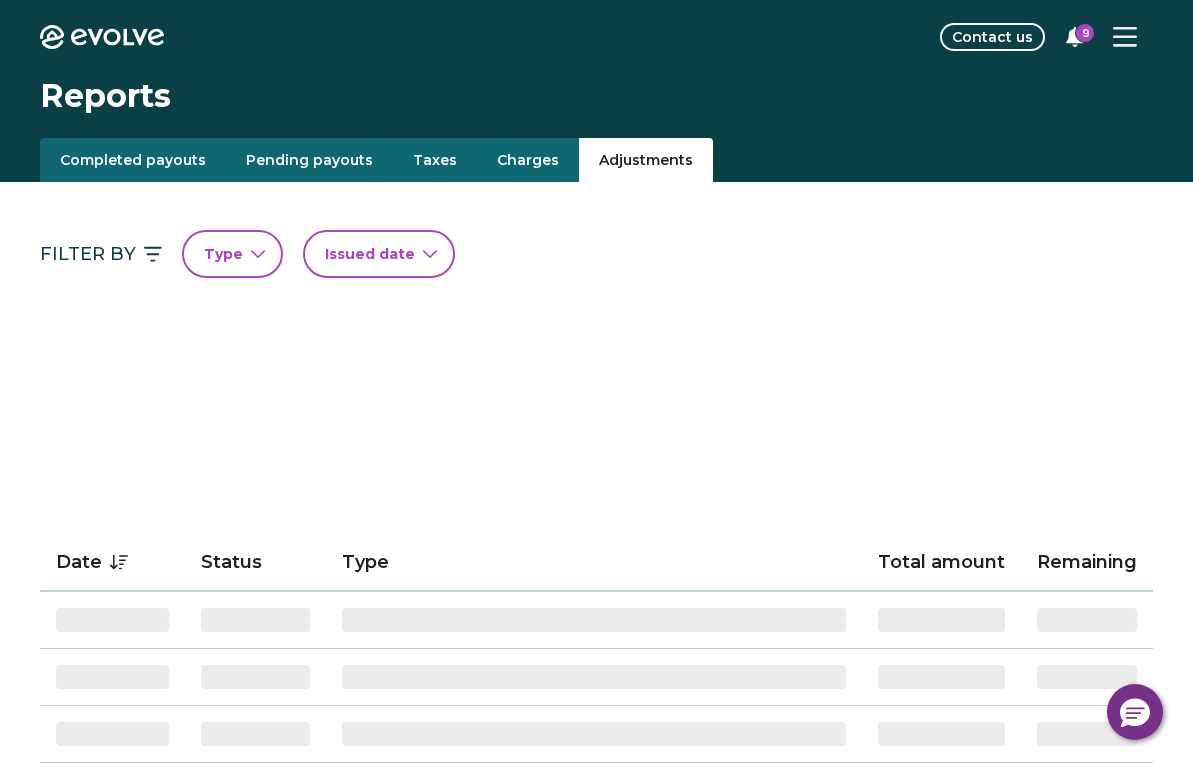 click on "Adjustments" at bounding box center [646, 160] 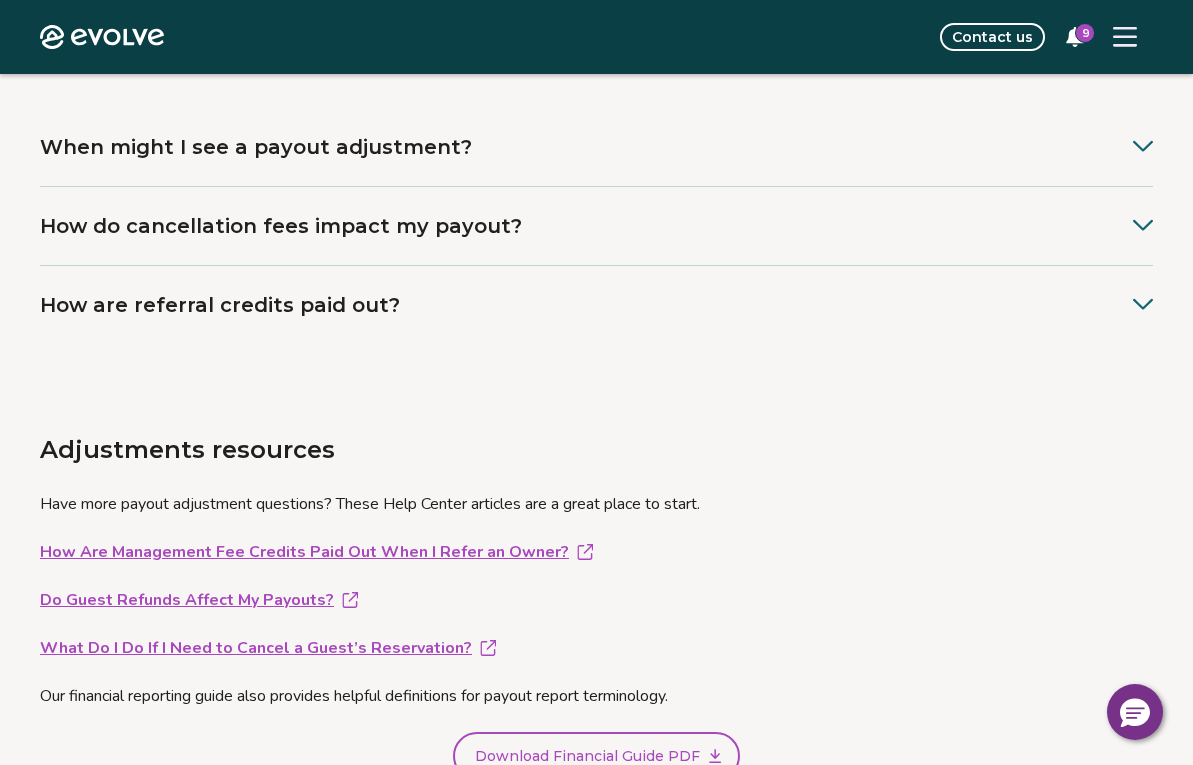 scroll, scrollTop: 0, scrollLeft: 0, axis: both 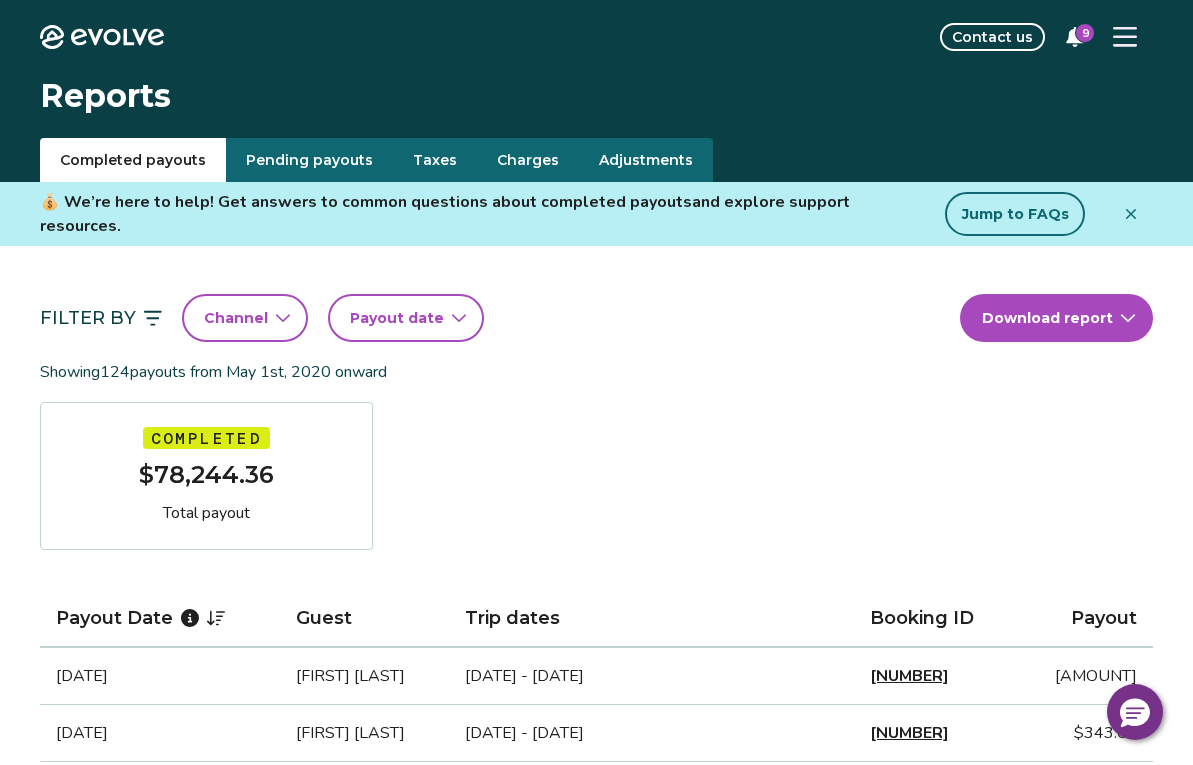 click on "Completed payouts" at bounding box center (133, 160) 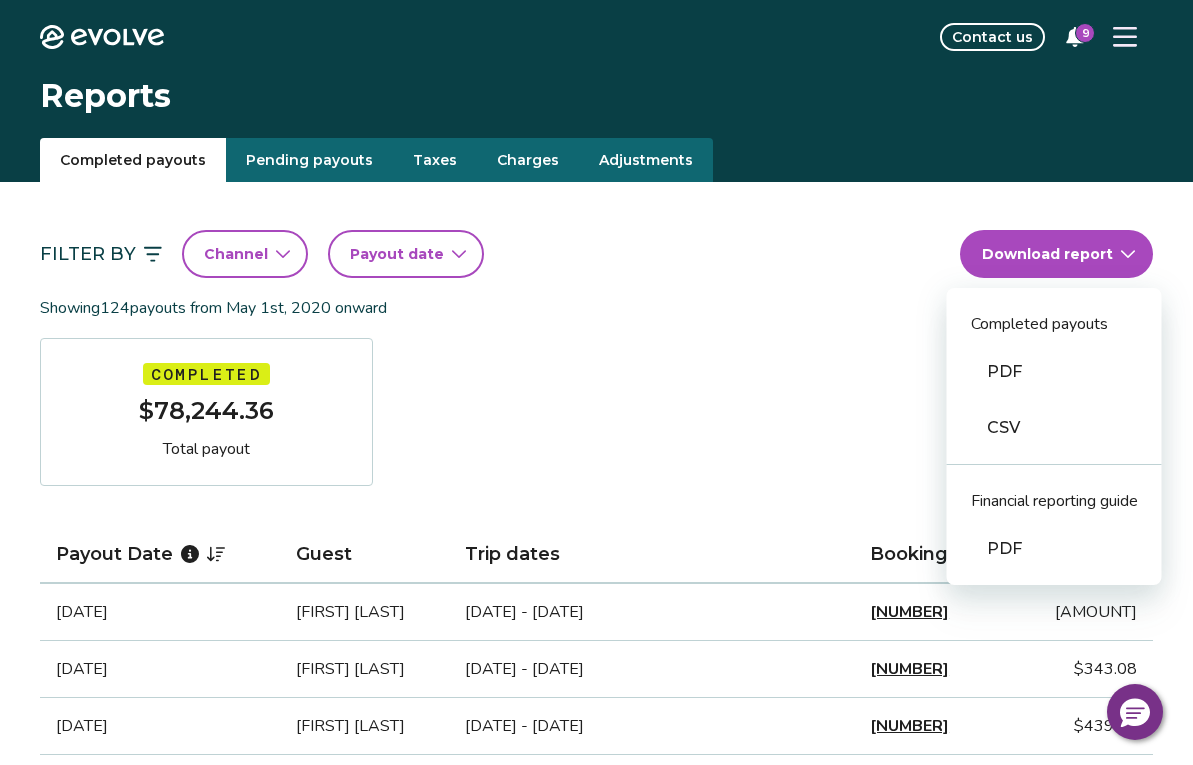 click on "Evolve Contact us 9 Reports Completed payouts Pending payouts Taxes Charges Adjustments Filter By Channel Payout date Download report Completed payouts PDF CSV Financial reporting guide PDF Showing 124 payouts from May 1st, 2020 onward Completed Total payout Payout Date Guest Trip dates Booking ID Payout [DATE] [FIRST] [LAST] [DATE] - [DATE] [NUMBER] [AMOUNT] [DATE] [FIRST] [LAST] [DATE] - [DATE] [NUMBER] [AMOUNT] [DATE] [FIRST] [LAST] [DATE] - [DATE] [NUMBER] [AMOUNT] [DATE] [FIRST] [LAST] [DATE] - [DATE] [NUMBER] [AMOUNT] 1 2 3 4 5 6 7 Showing 4 of 124 records Completed Payout FAQs How is my payout amount calculated? How is Evolve’s management fee calculated? When will I receive my payout? How are payouts processed for monthly stays? Completed Payout resources Have more payout questions? These Help Center articles are a great place to start. How Are Guest Payments Processed at Evolve? Do Guest Refunds Affect My Payouts? Privacy Policy |" at bounding box center (596, 1007) 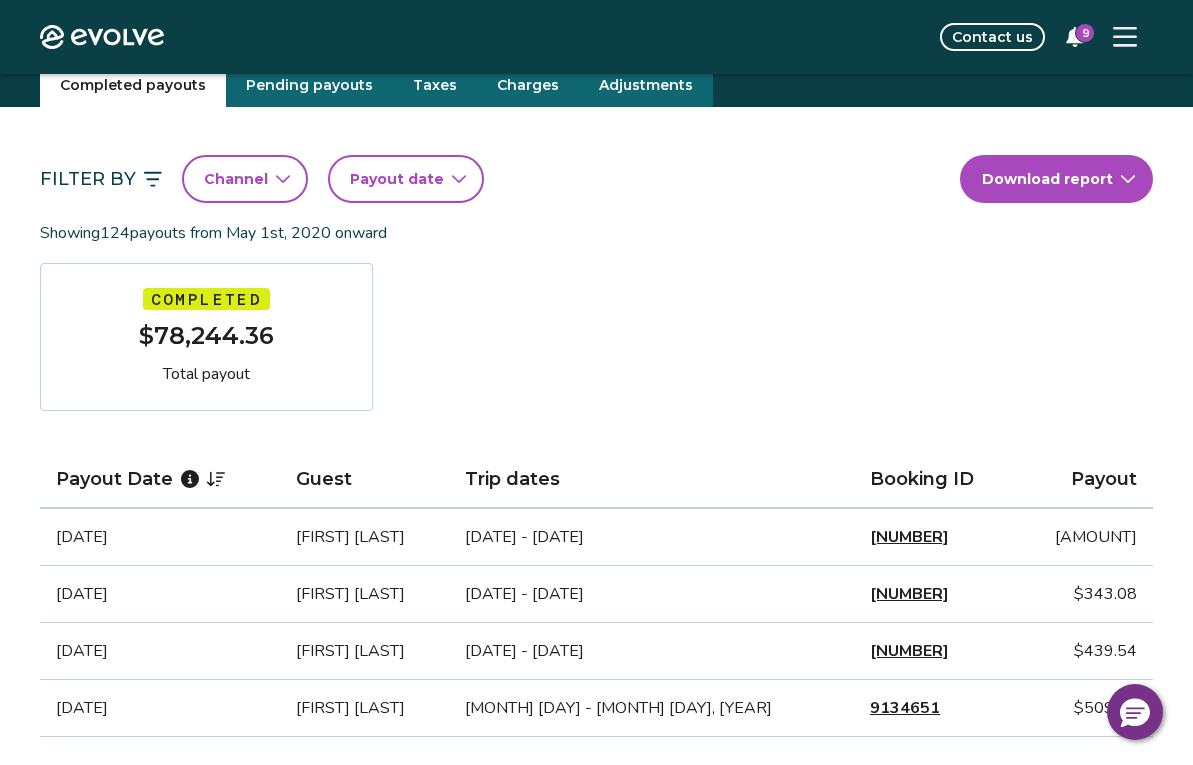 scroll, scrollTop: 59, scrollLeft: 0, axis: vertical 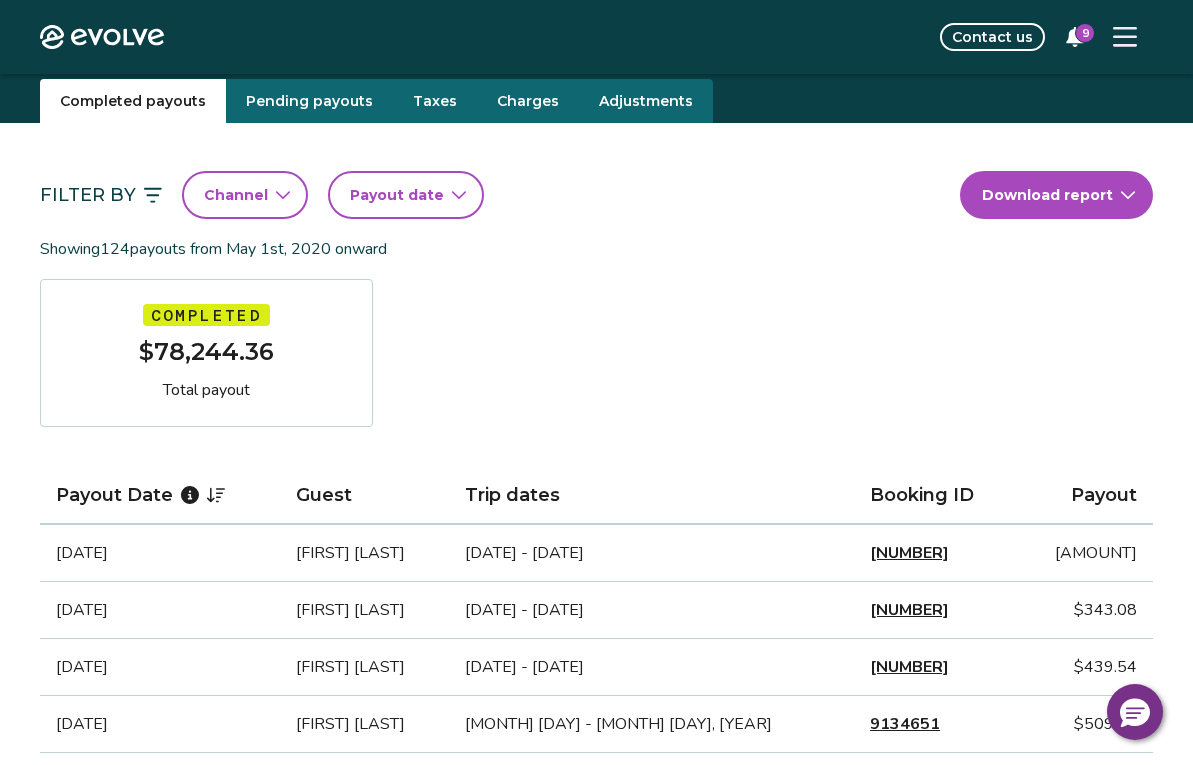 click 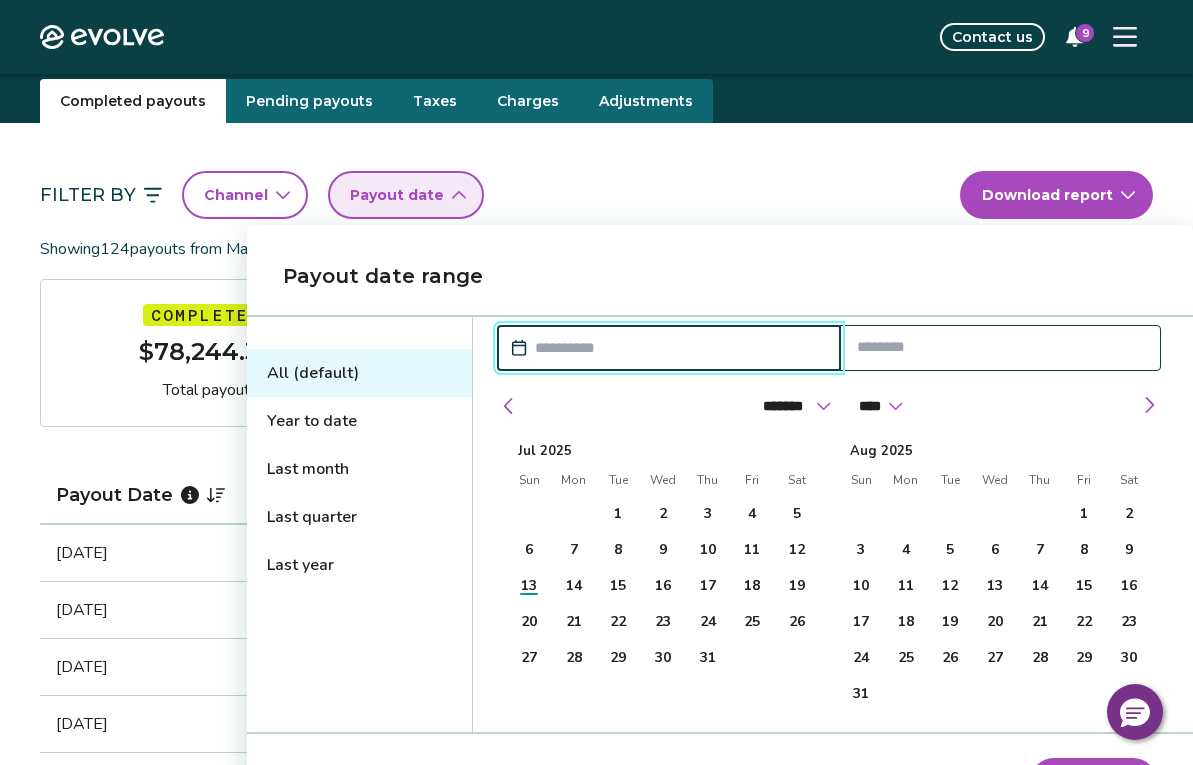 scroll, scrollTop: 61, scrollLeft: 0, axis: vertical 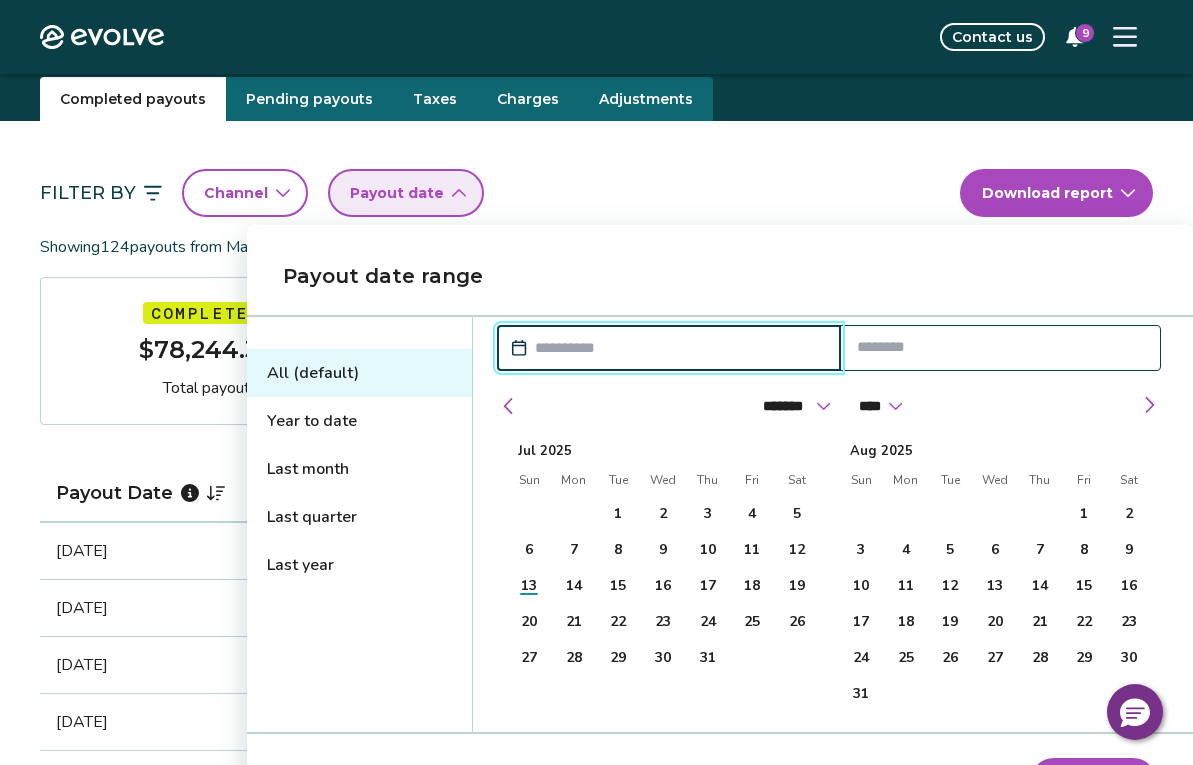 click on "Year to date" at bounding box center [359, 421] 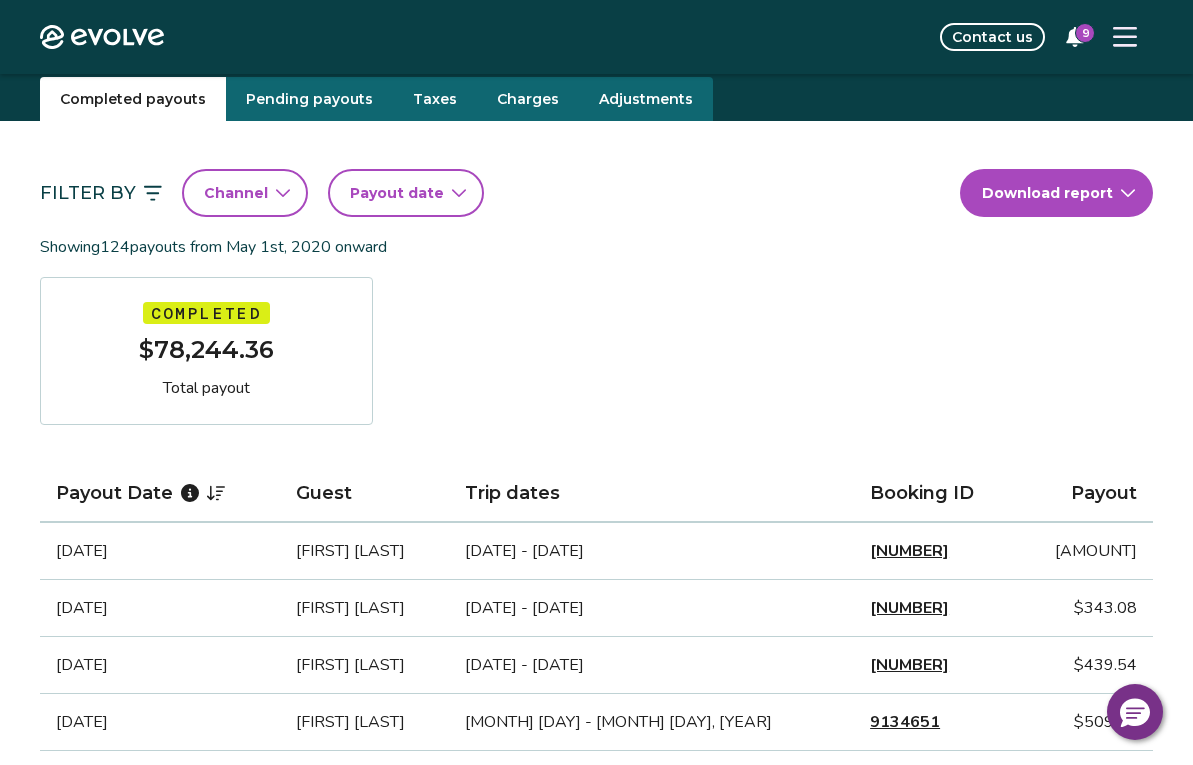 click on "Filter By Channel Payout date Download report Showing 124 payouts from May 1st, 2020 onward Completed Total payout Payout Date Guest Trip dates Booking ID Payout [DATE] [FIRST] [LAST] [DATE] - [DATE] [NUMBER] [AMOUNT] [DATE] [FIRST] [LAST] [DATE] - [DATE] [NUMBER] [AMOUNT] [DATE] [FIRST] [LAST] [DATE] - [DATE] [NUMBER] [AMOUNT] [DATE] [FIRST] [LAST] [DATE] - [DATE] [NUMBER] [AMOUNT] 1 2 3 4 5 6 7 Showing 4 of 124 records" at bounding box center [596, 532] 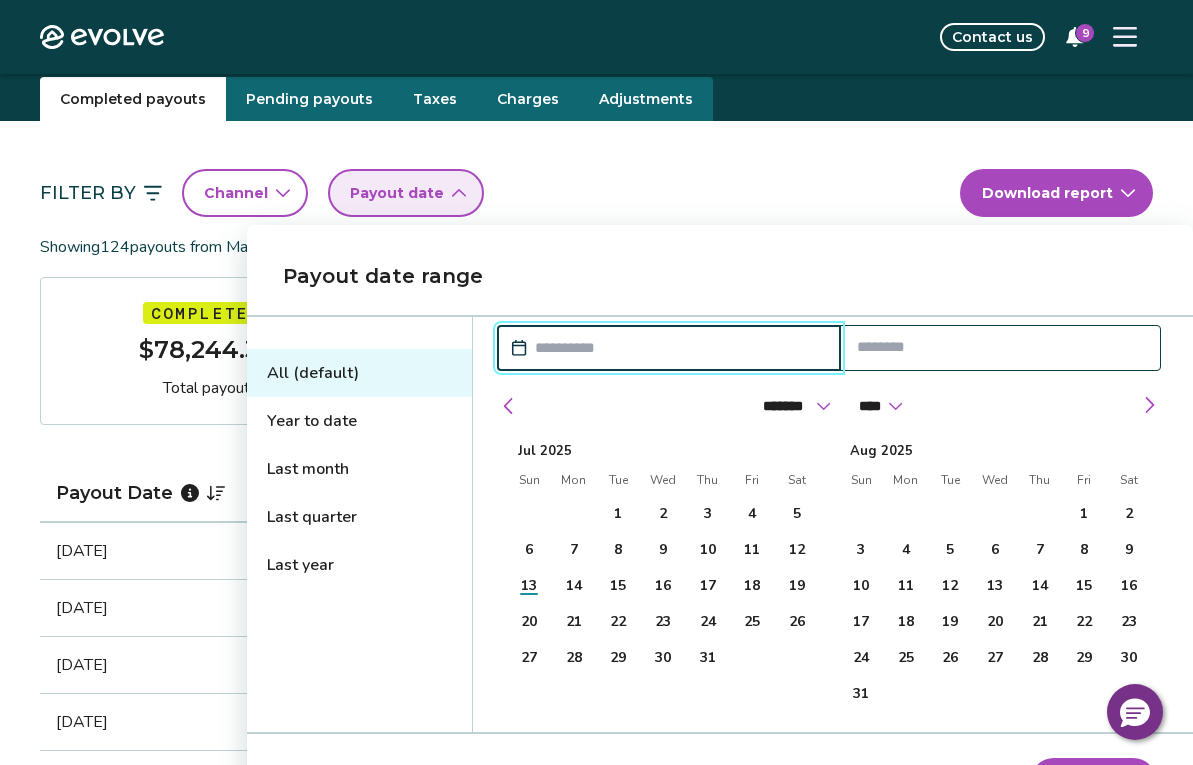 click on "Year to date" at bounding box center [359, 421] 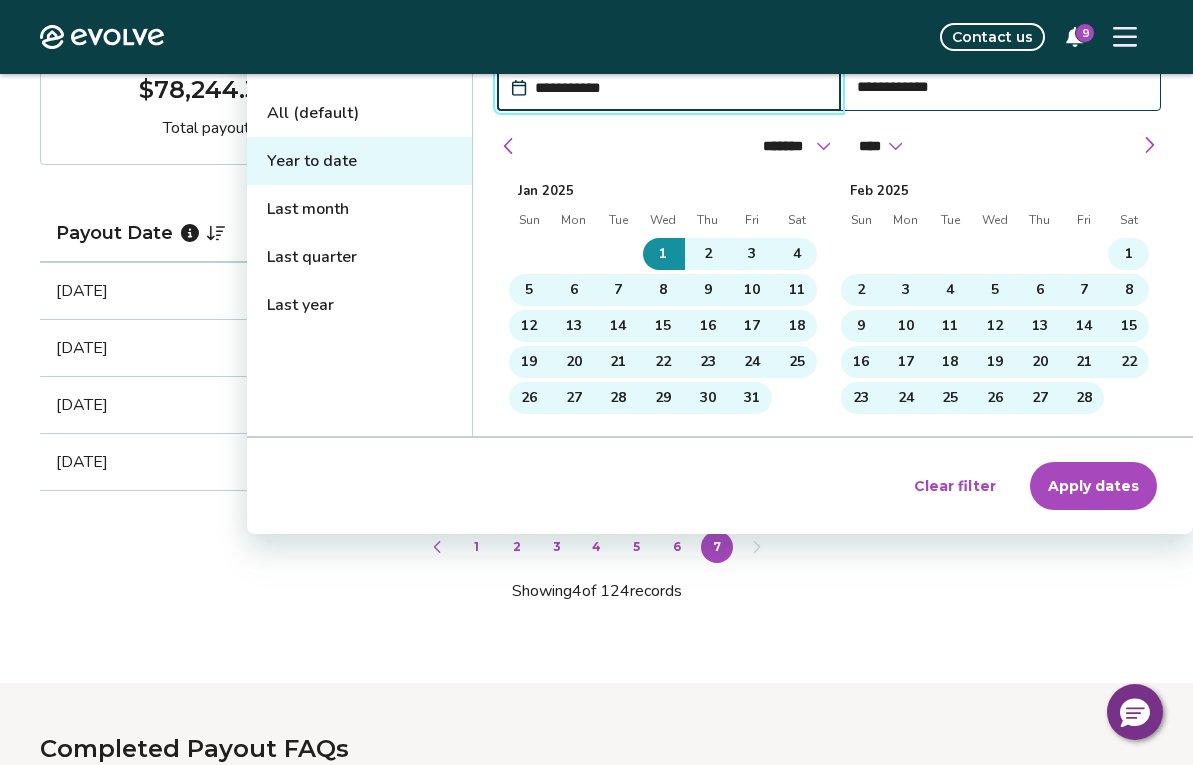 scroll, scrollTop: 317, scrollLeft: 0, axis: vertical 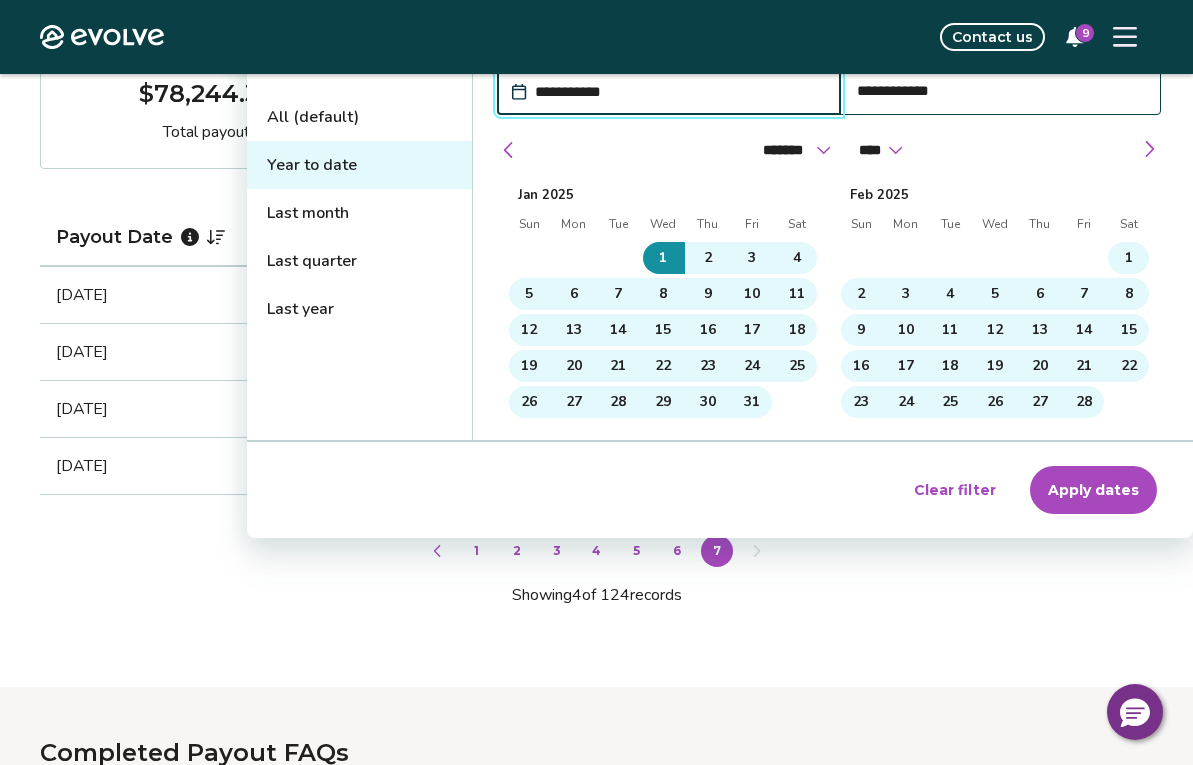 click on "Apply dates" at bounding box center [1093, 490] 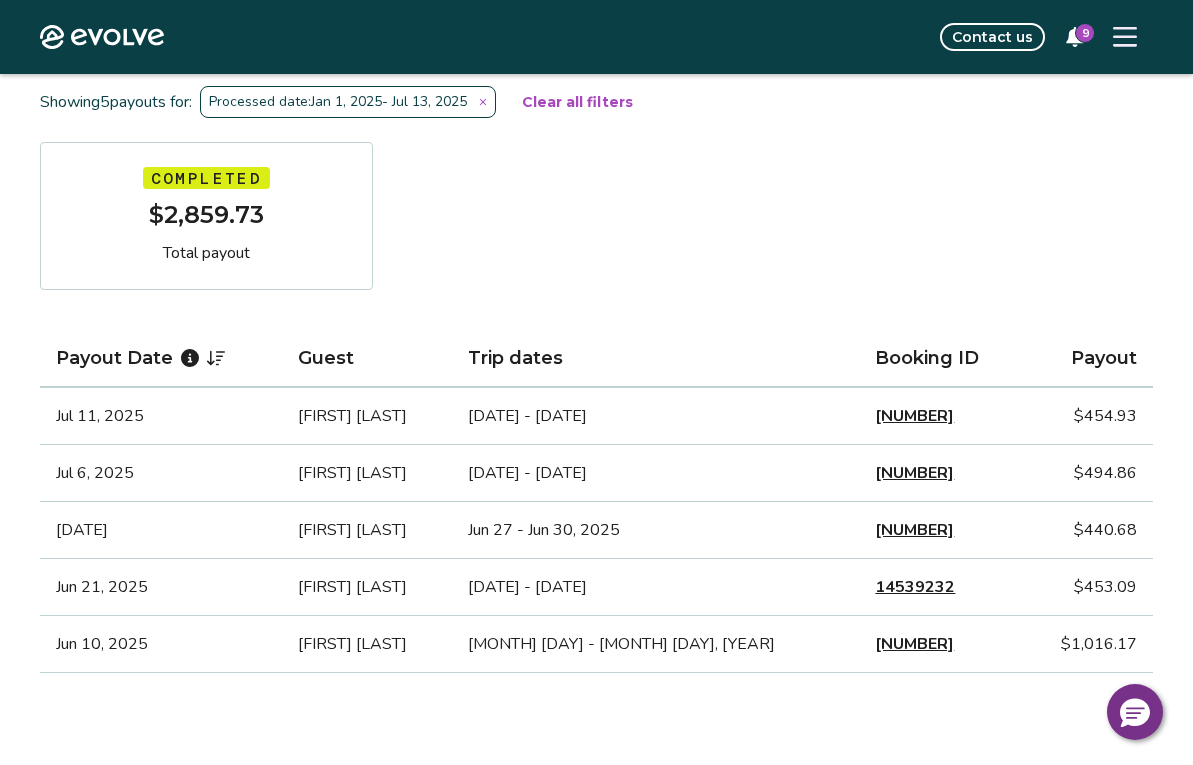 scroll, scrollTop: 223, scrollLeft: 0, axis: vertical 